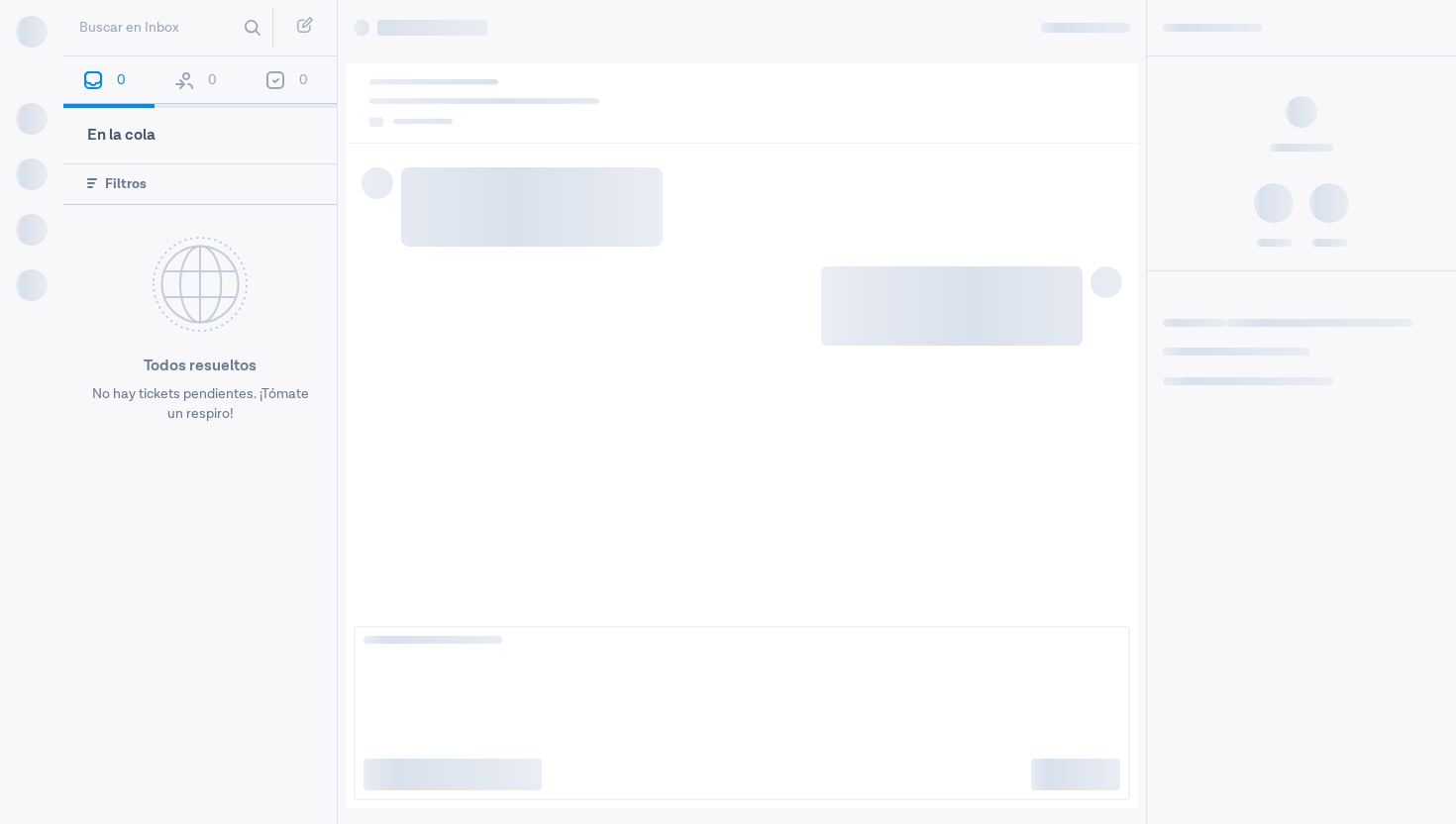 scroll, scrollTop: 0, scrollLeft: 0, axis: both 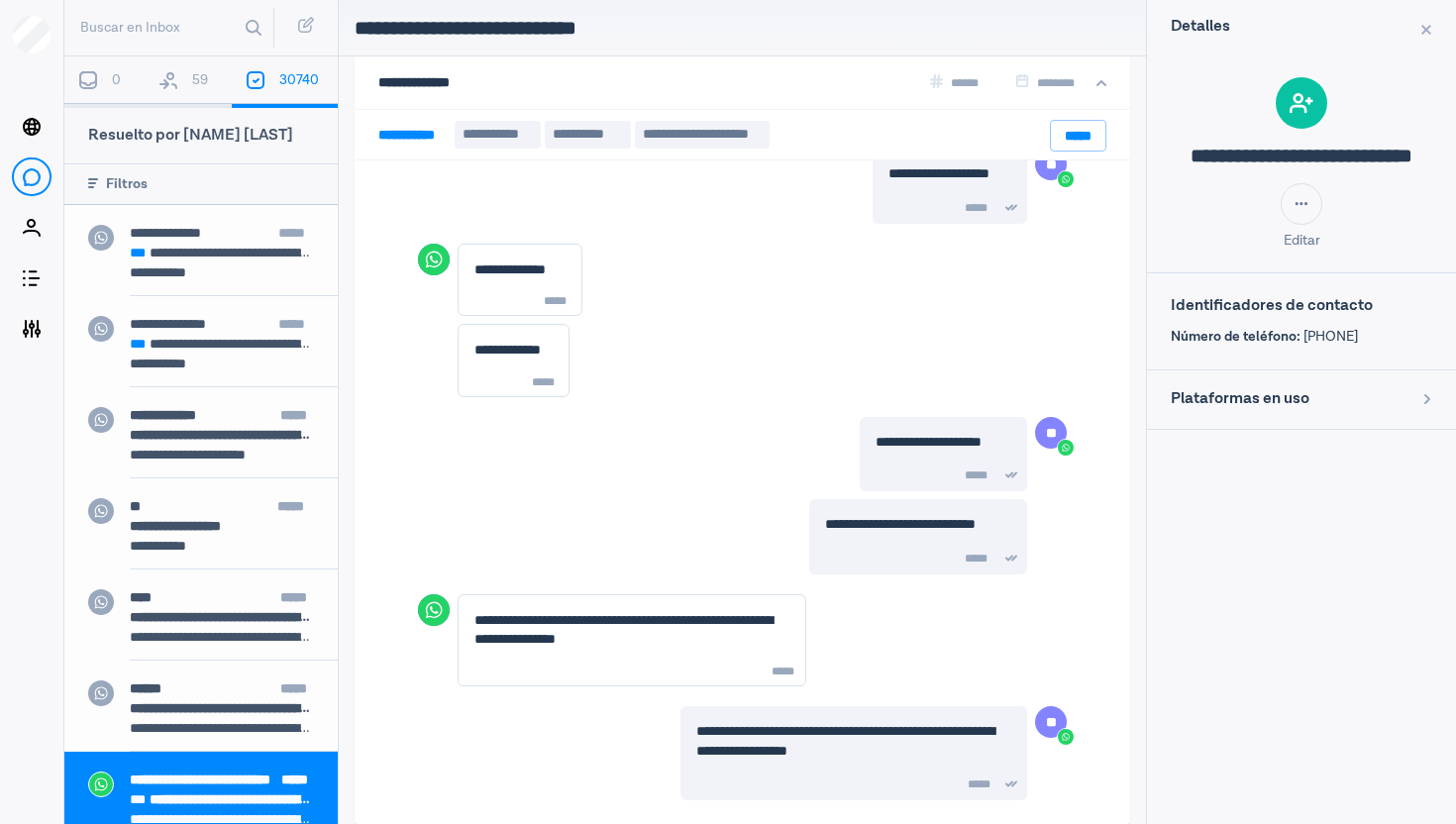 click on "59" at bounding box center (188, 82) 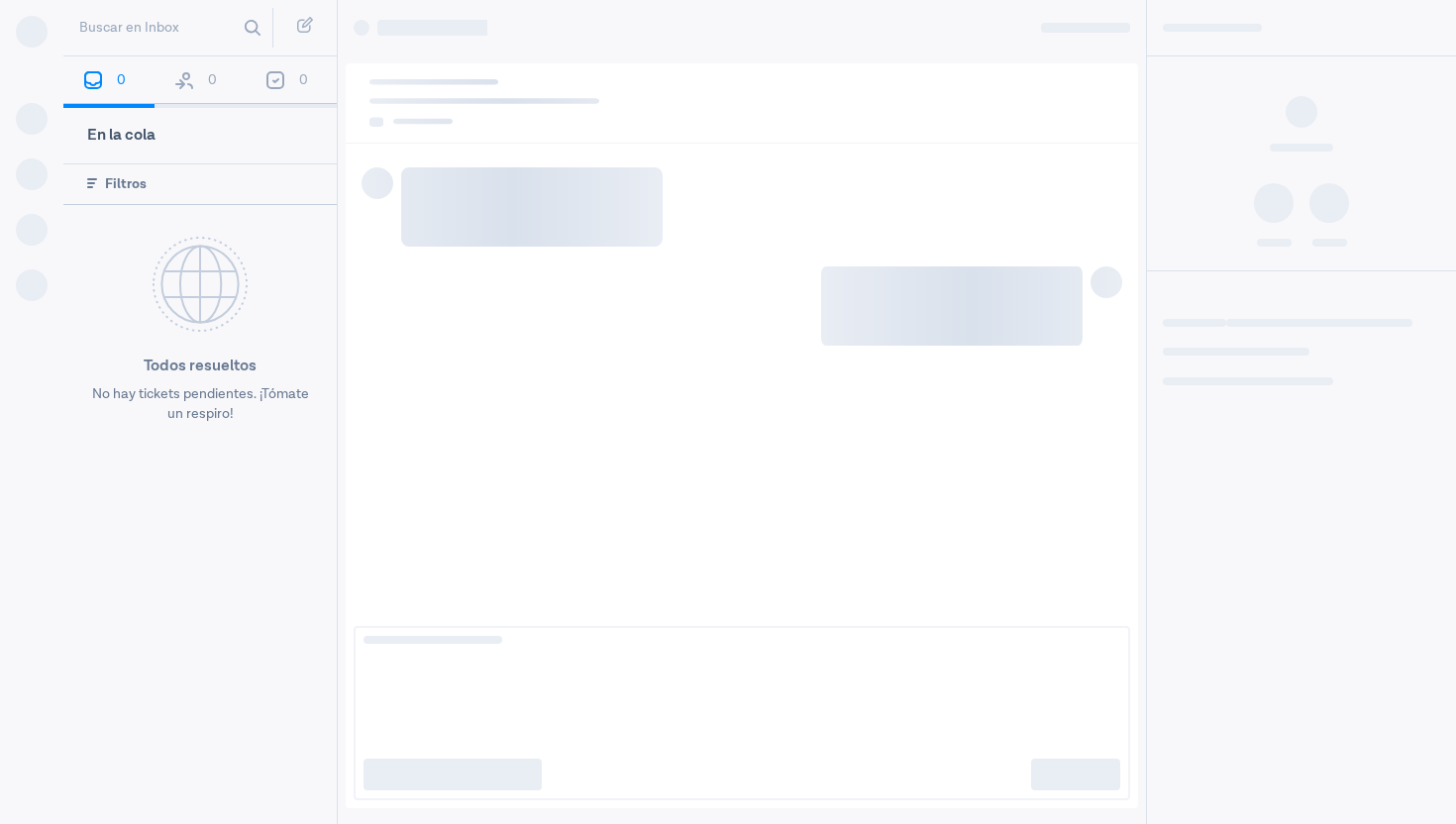 scroll, scrollTop: 0, scrollLeft: 0, axis: both 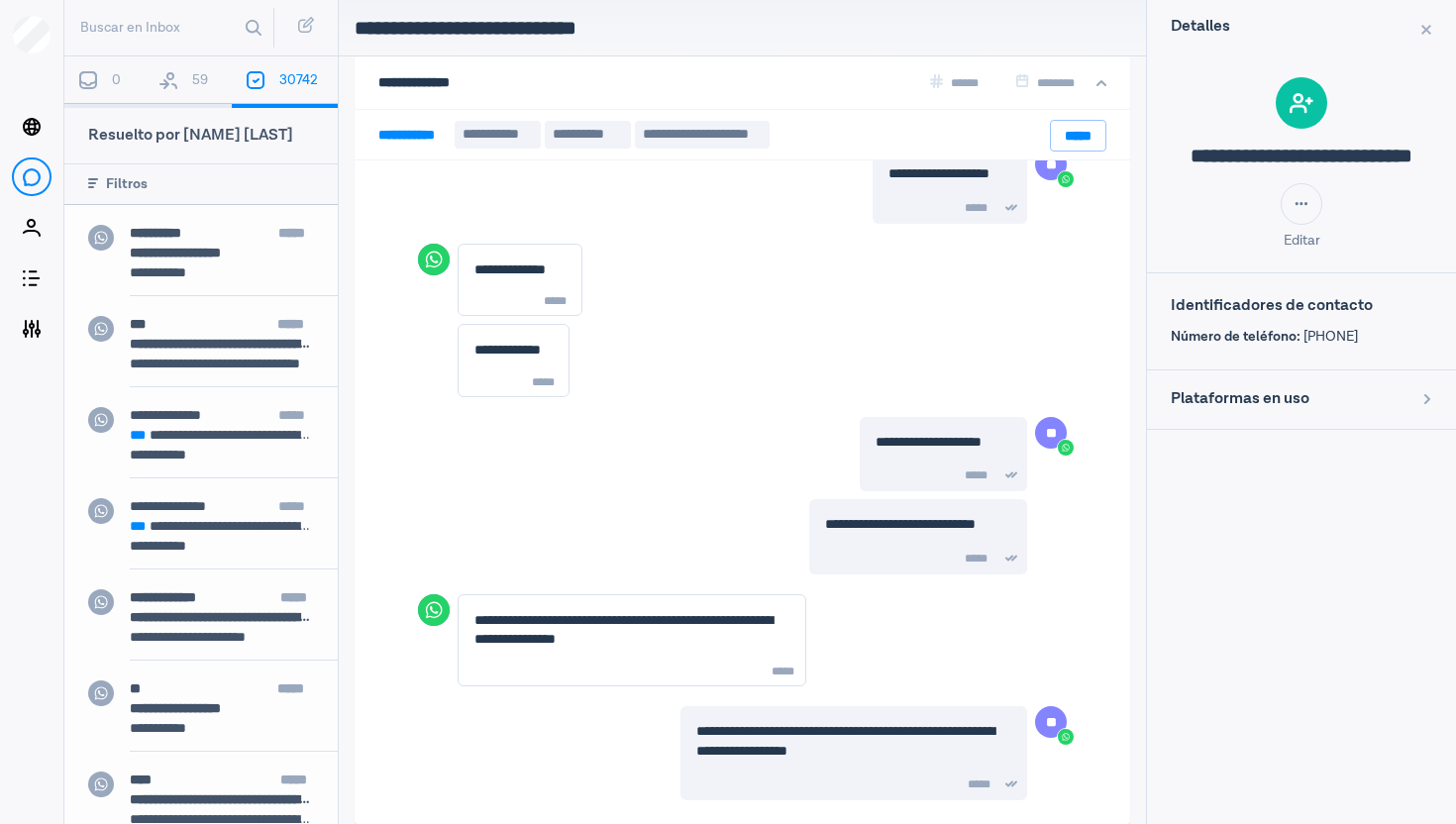 click on "59" at bounding box center [188, 82] 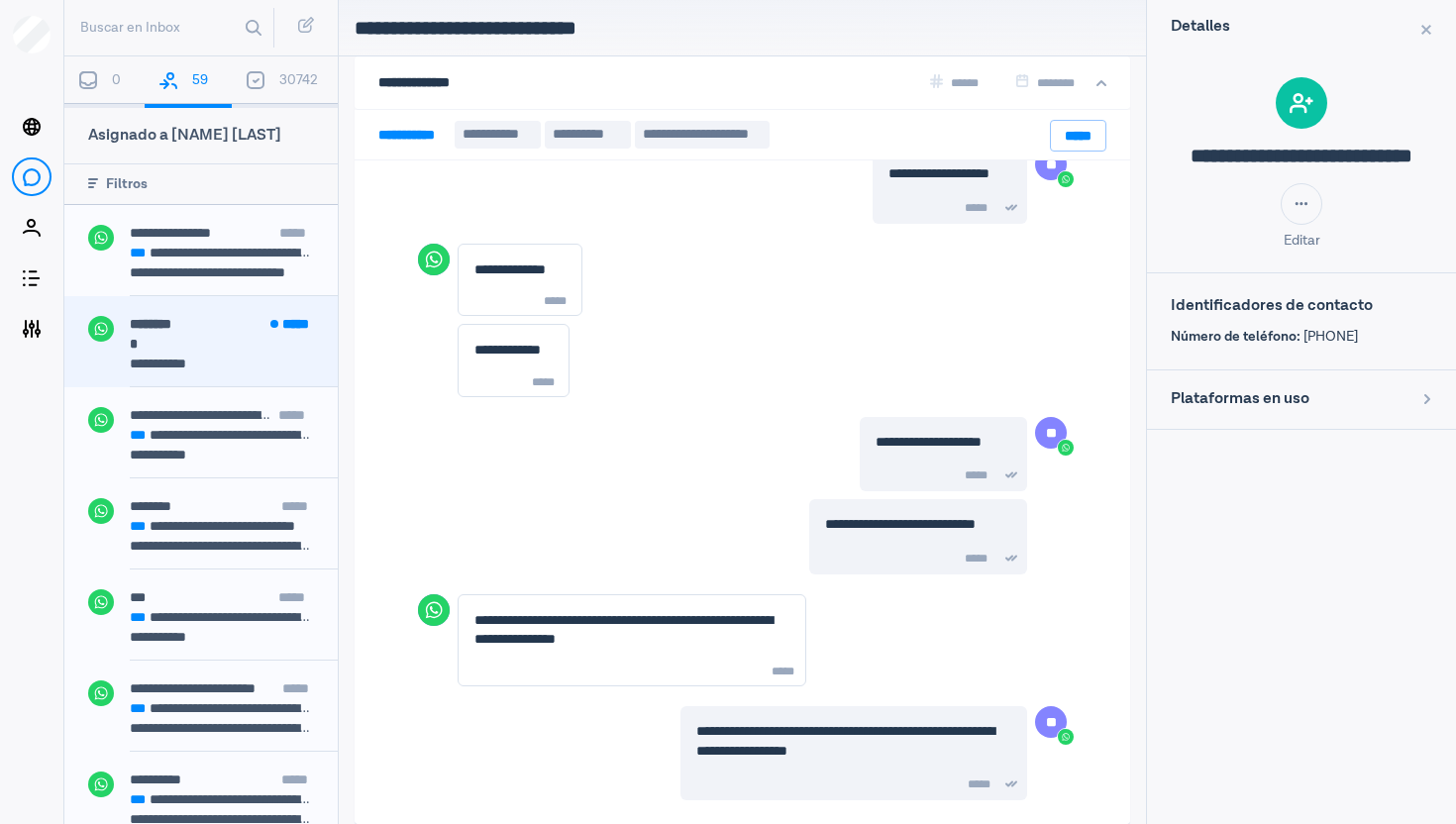 click on "******** ***** *" at bounding box center [234, 336] 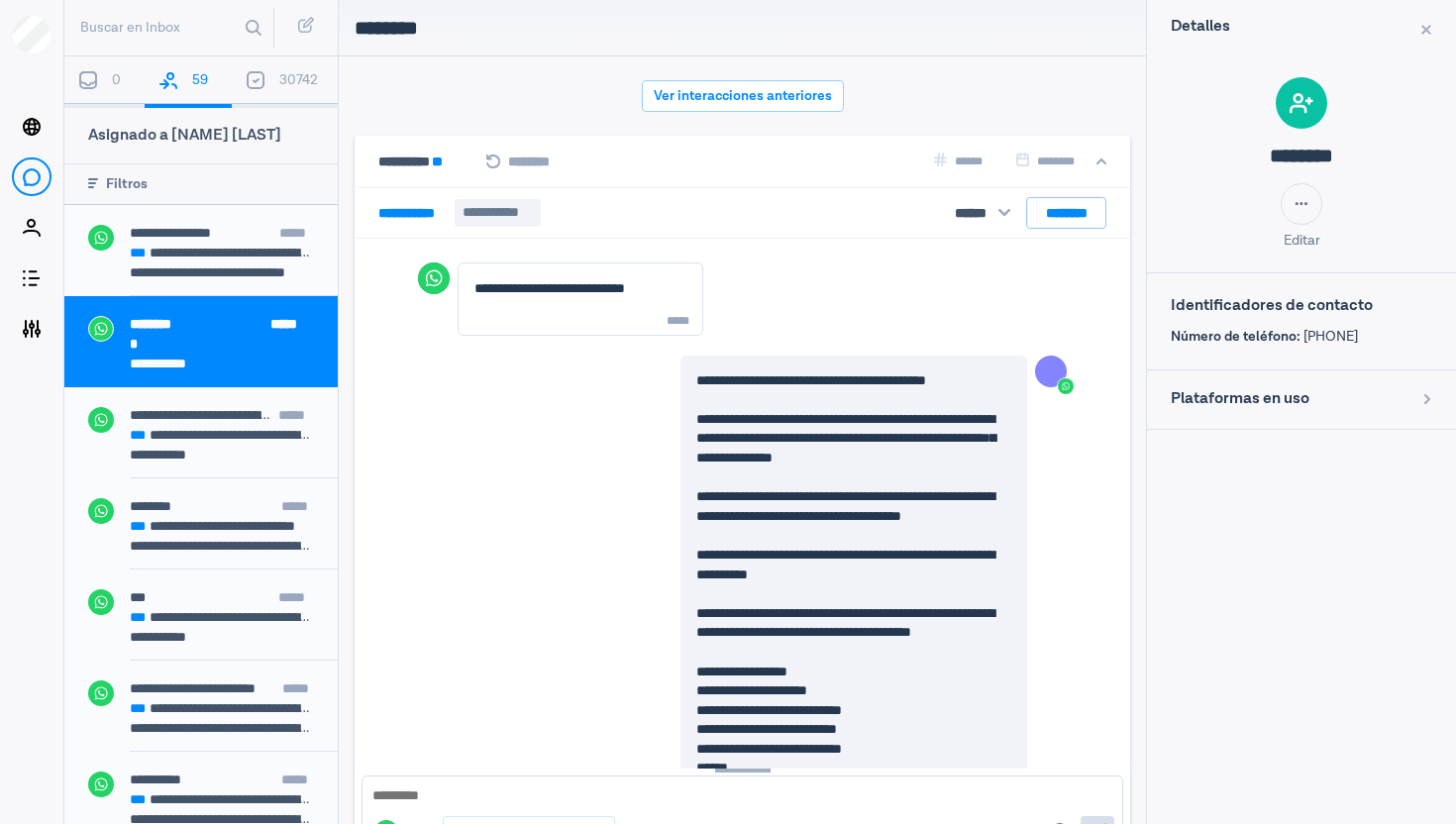 scroll, scrollTop: 241, scrollLeft: 0, axis: vertical 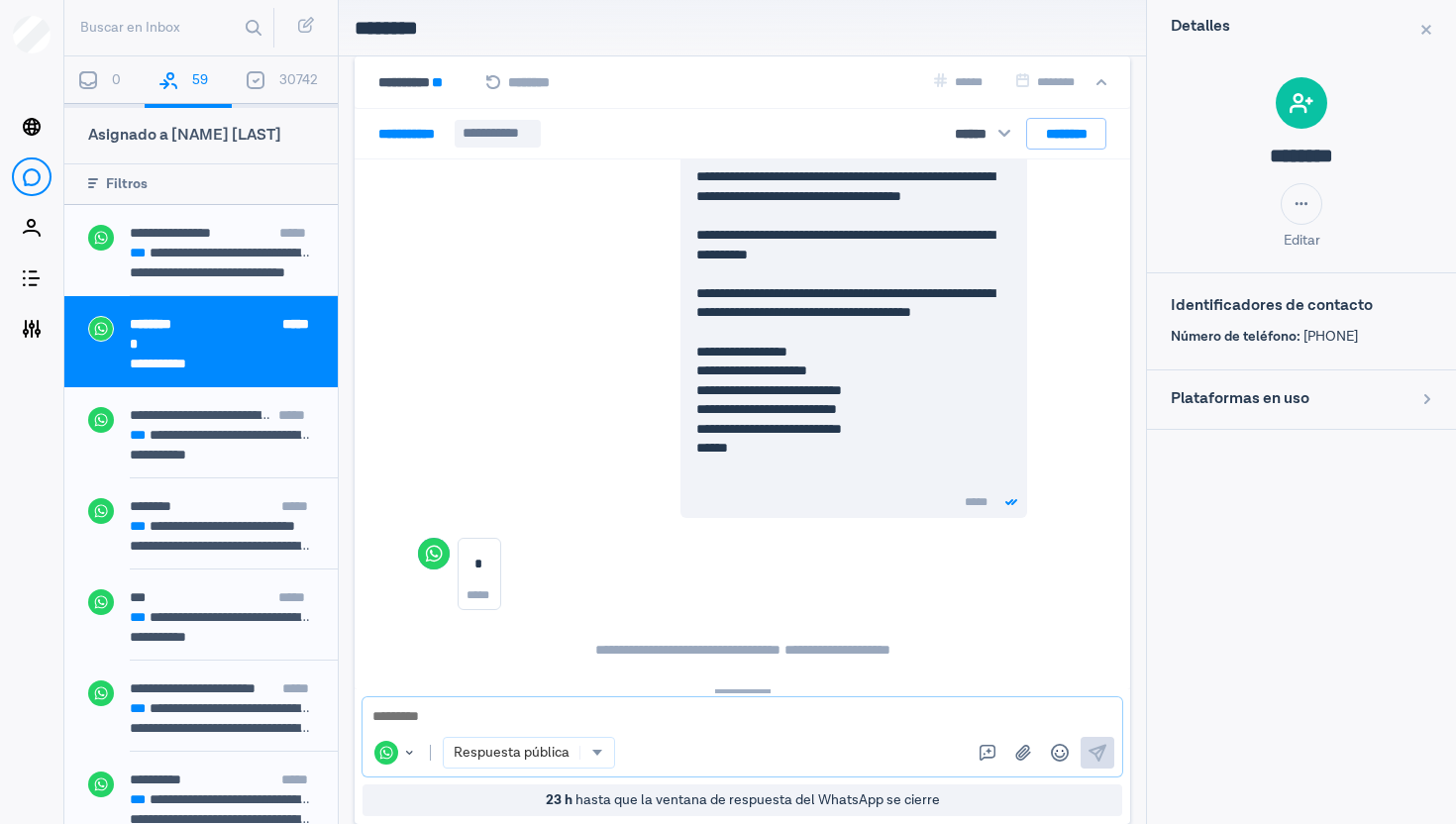 click at bounding box center [742, 717] 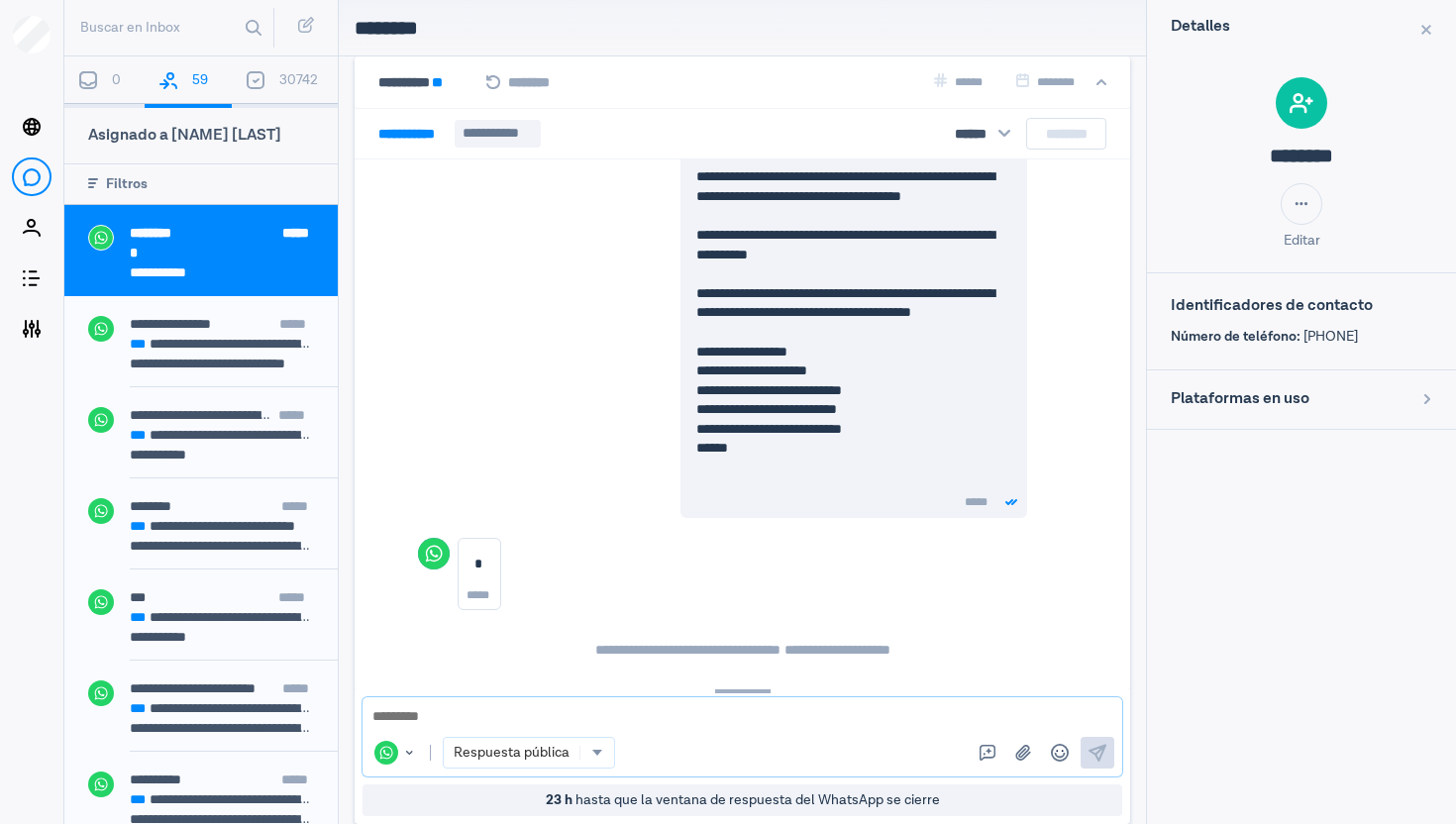 scroll, scrollTop: 359, scrollLeft: 0, axis: vertical 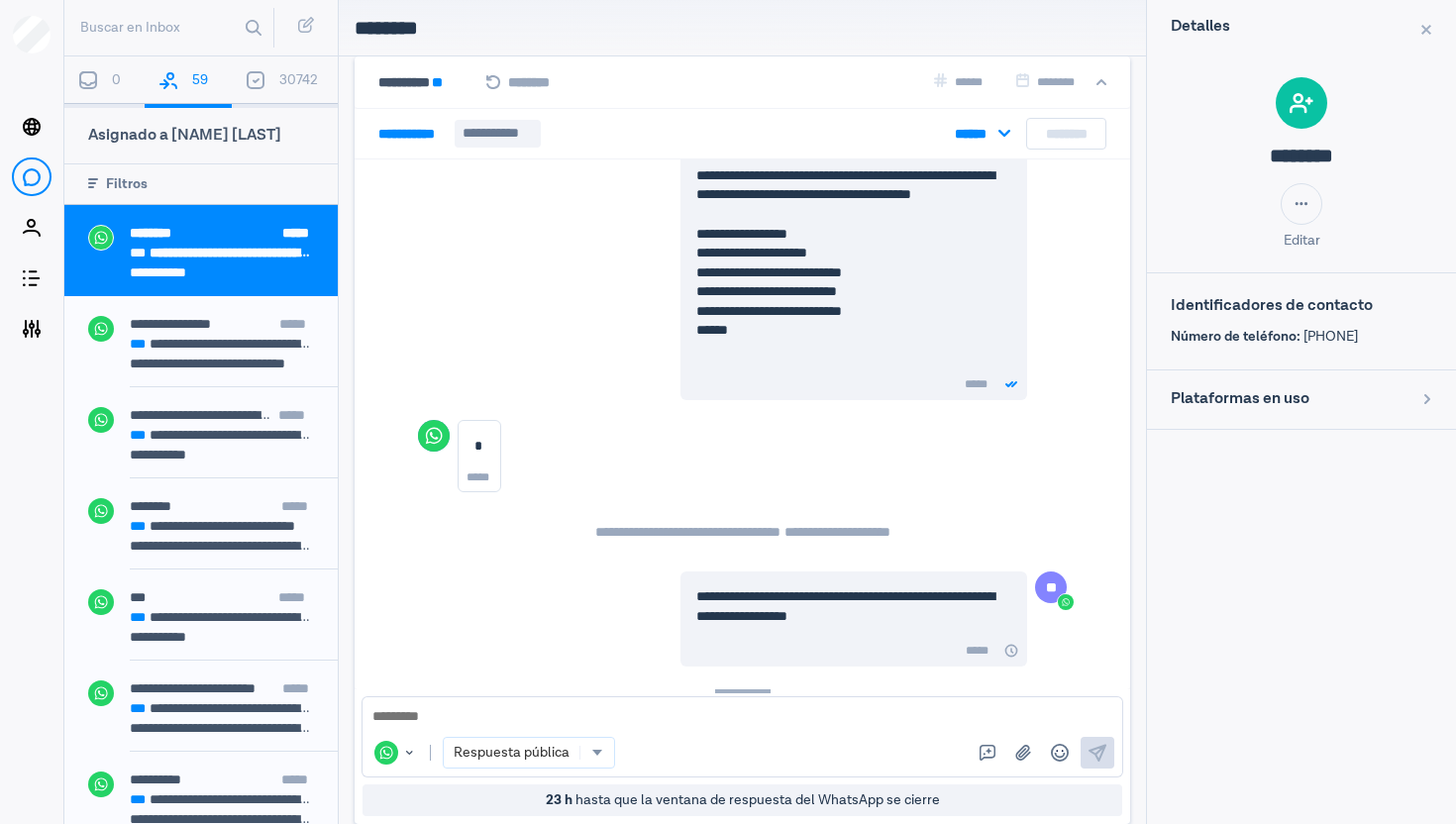 click on "******" at bounding box center (983, 134) 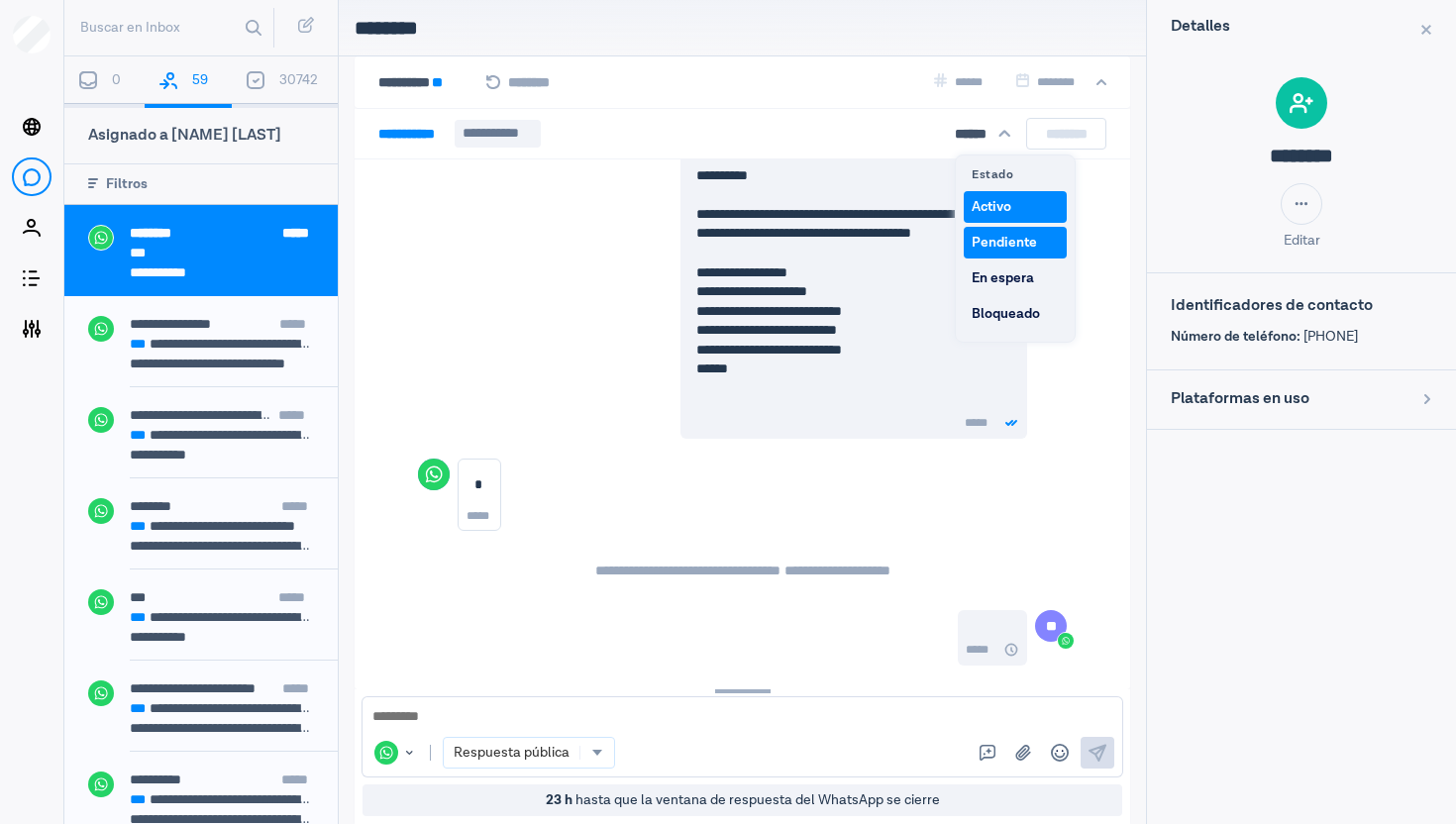 click on "Pendiente" at bounding box center [1015, 243] 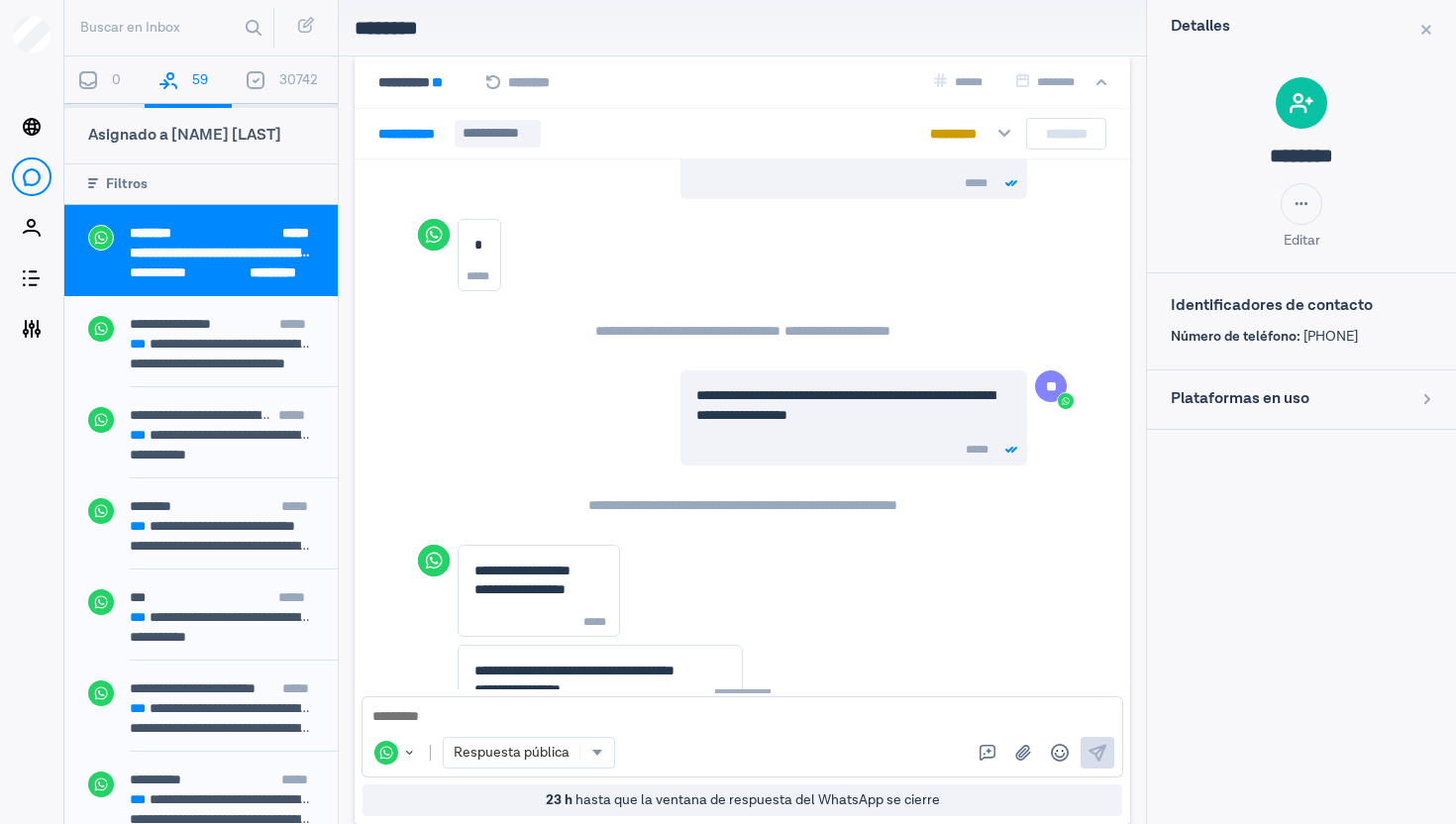 scroll, scrollTop: 631, scrollLeft: 0, axis: vertical 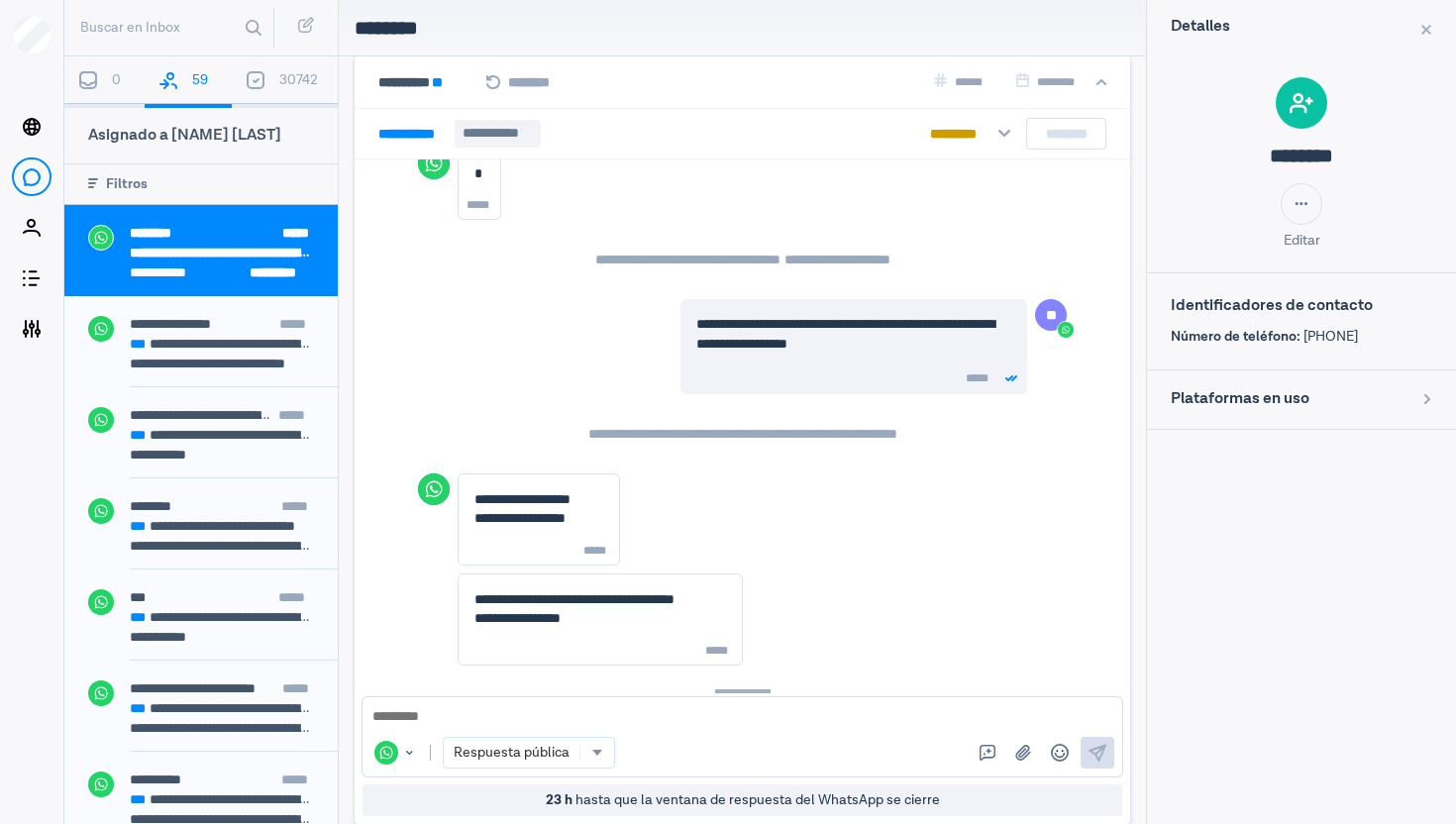 click on "**********" at bounding box center (742, 109) 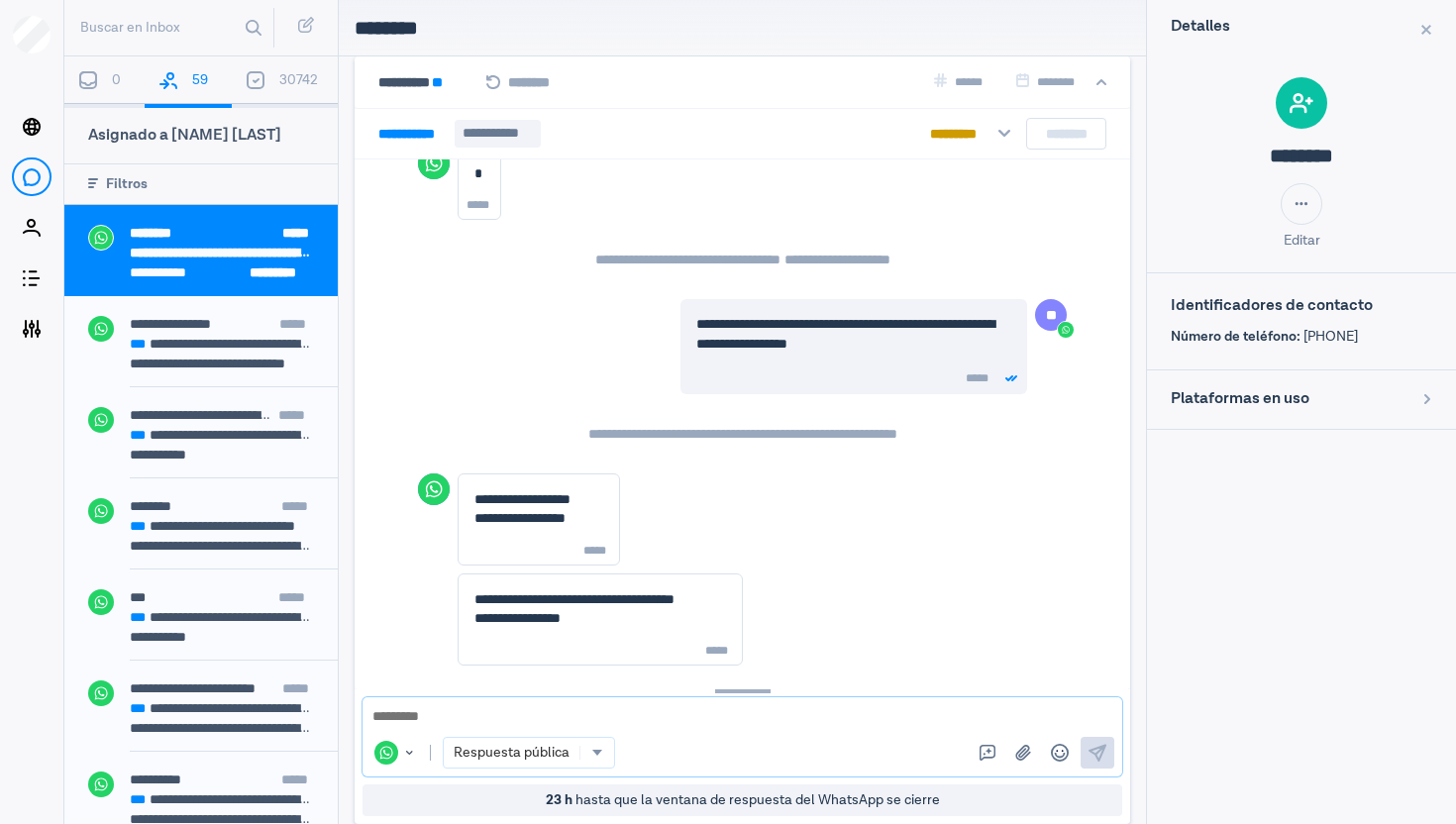 click at bounding box center (742, 717) 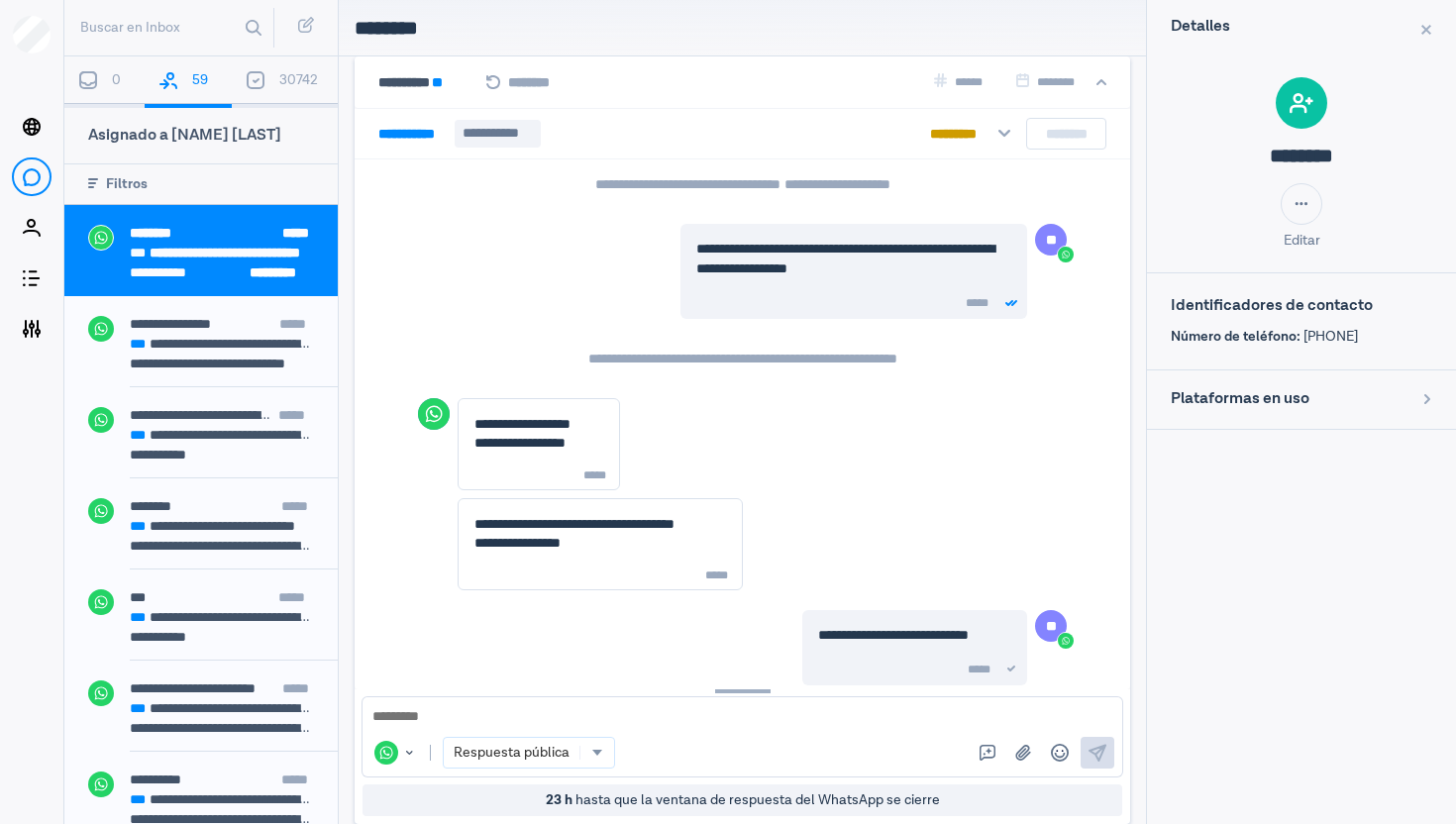 scroll, scrollTop: 725, scrollLeft: 0, axis: vertical 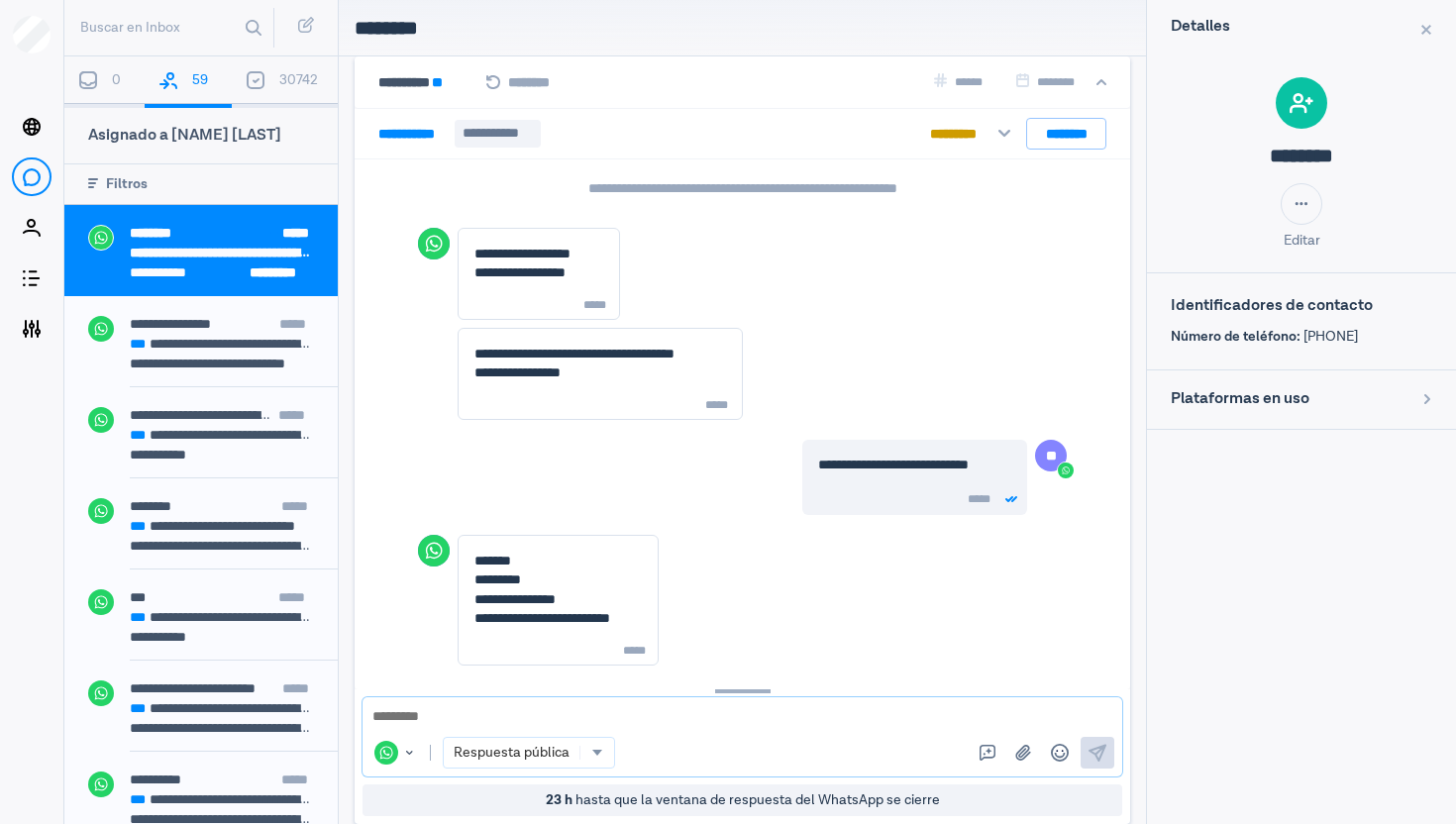 click at bounding box center (742, 717) 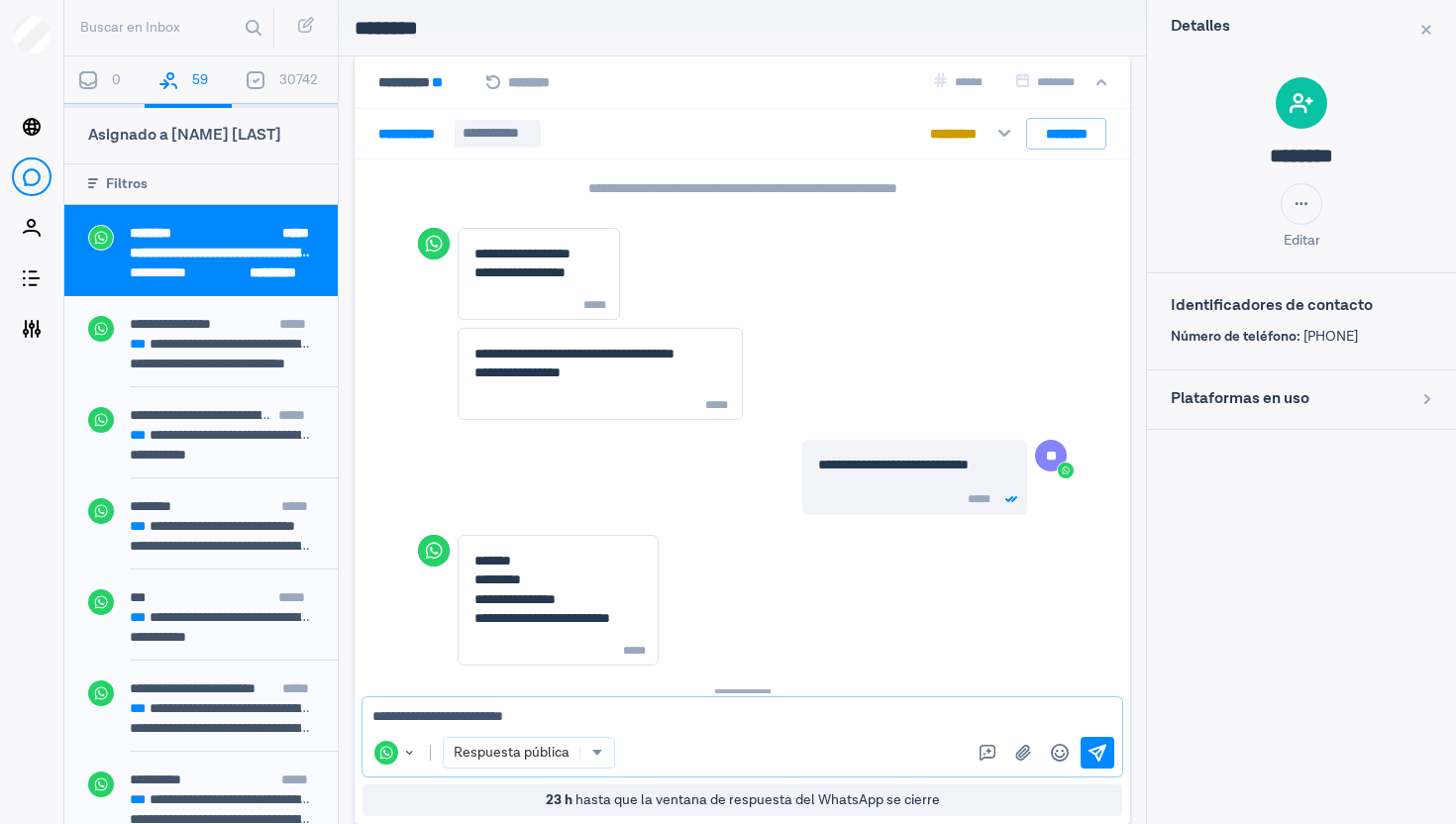 type on "**********" 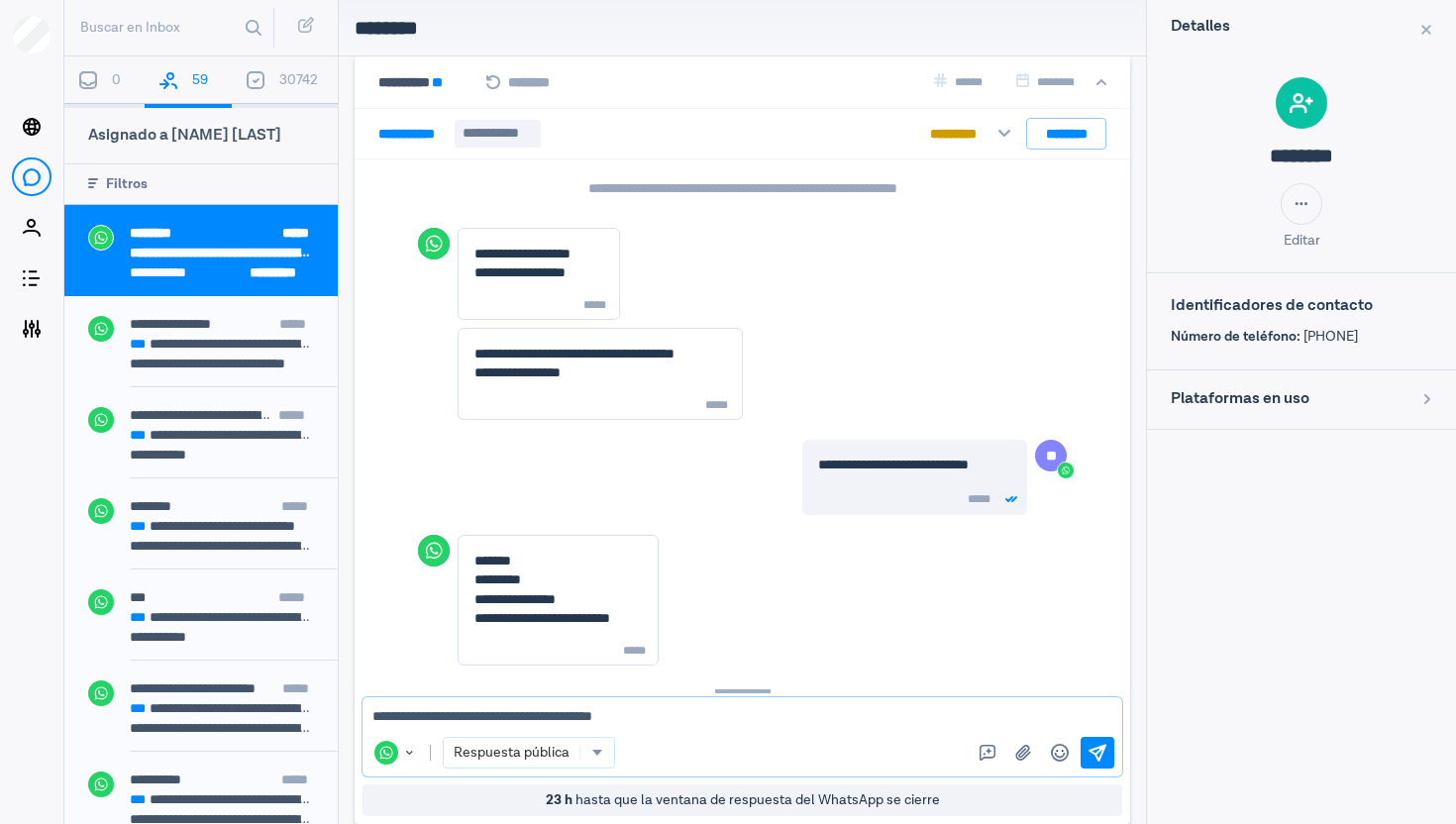 click on "**********" at bounding box center (742, 717) 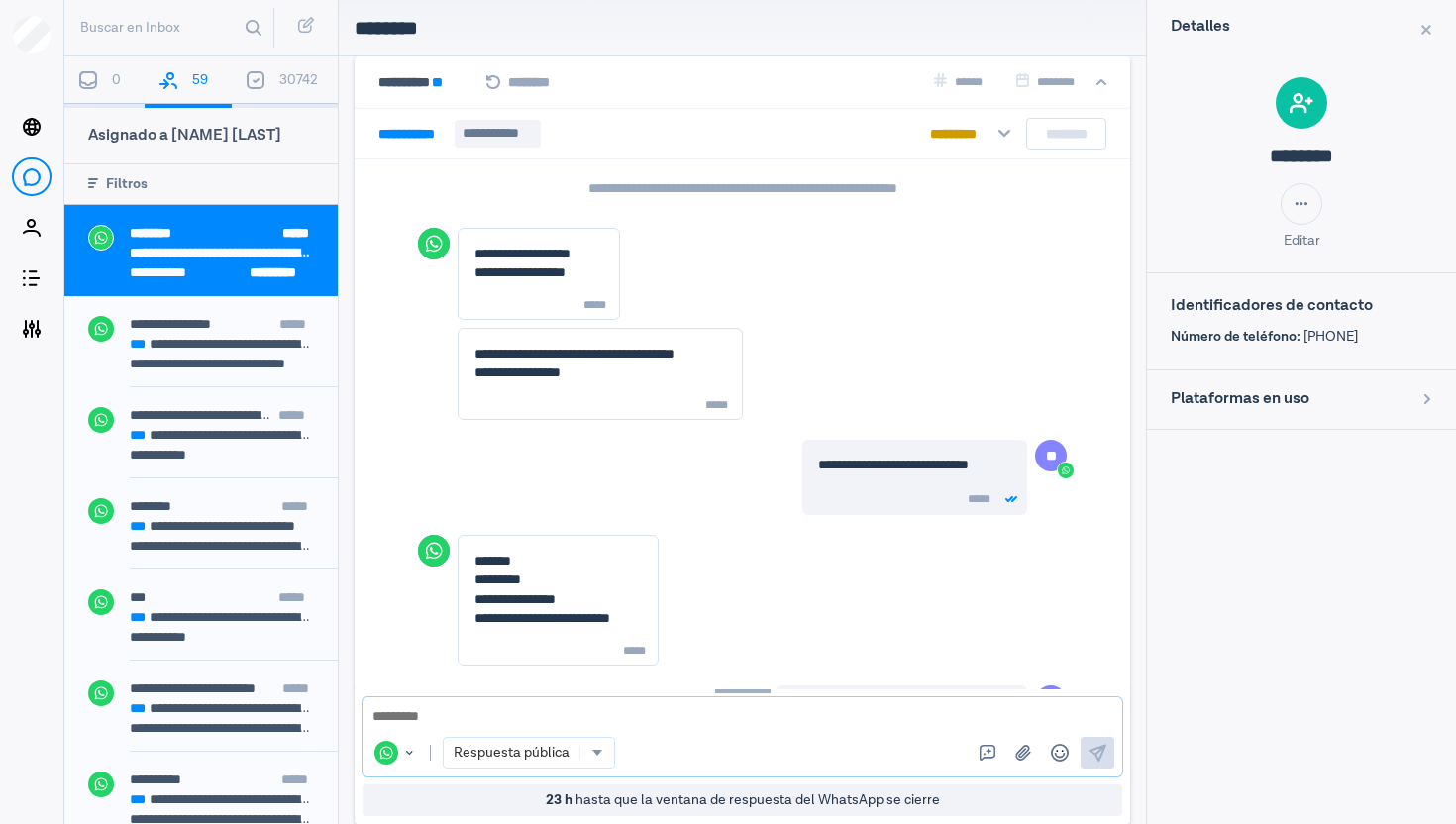 scroll, scrollTop: 971, scrollLeft: 0, axis: vertical 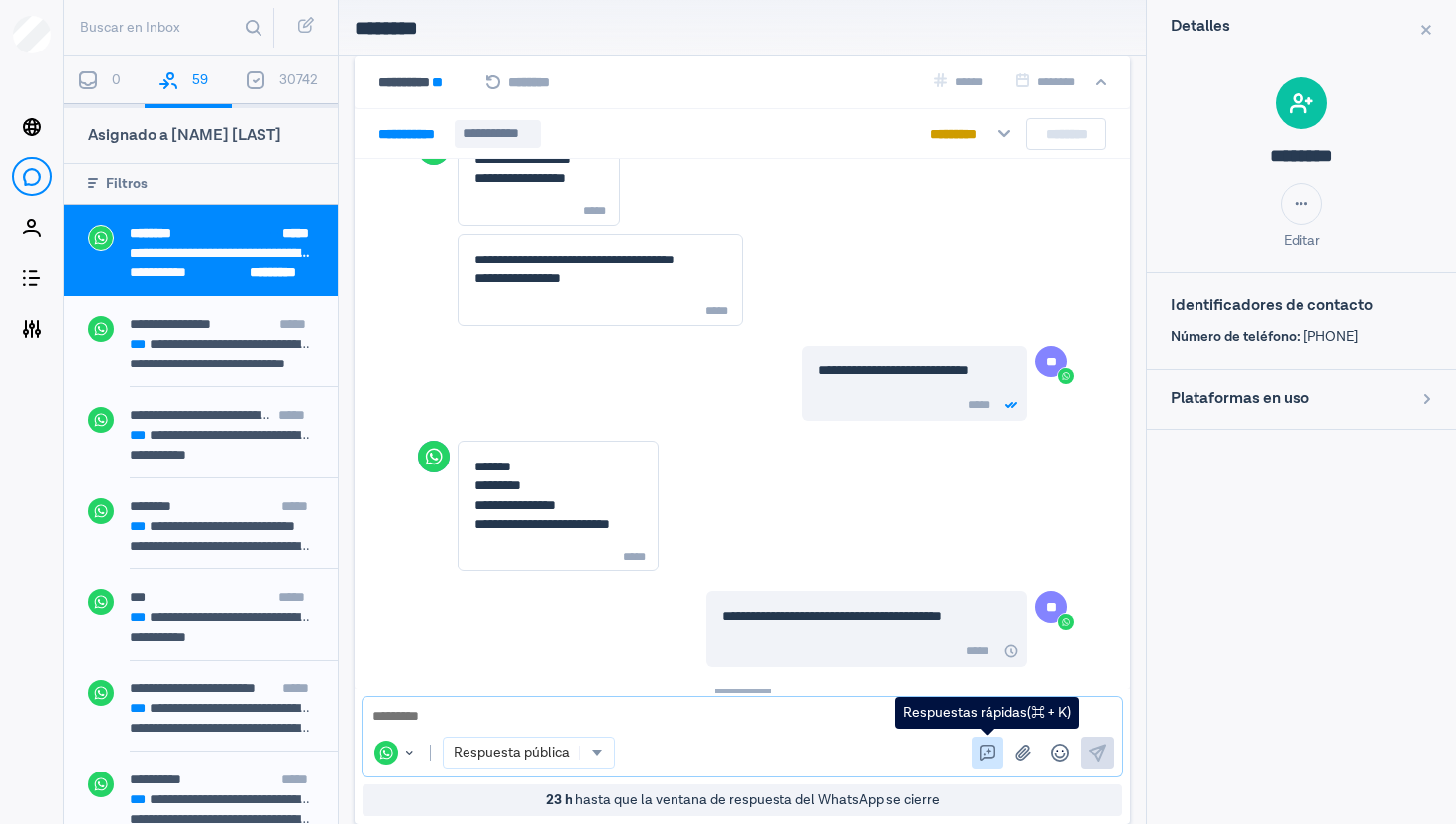click at bounding box center (988, 753) 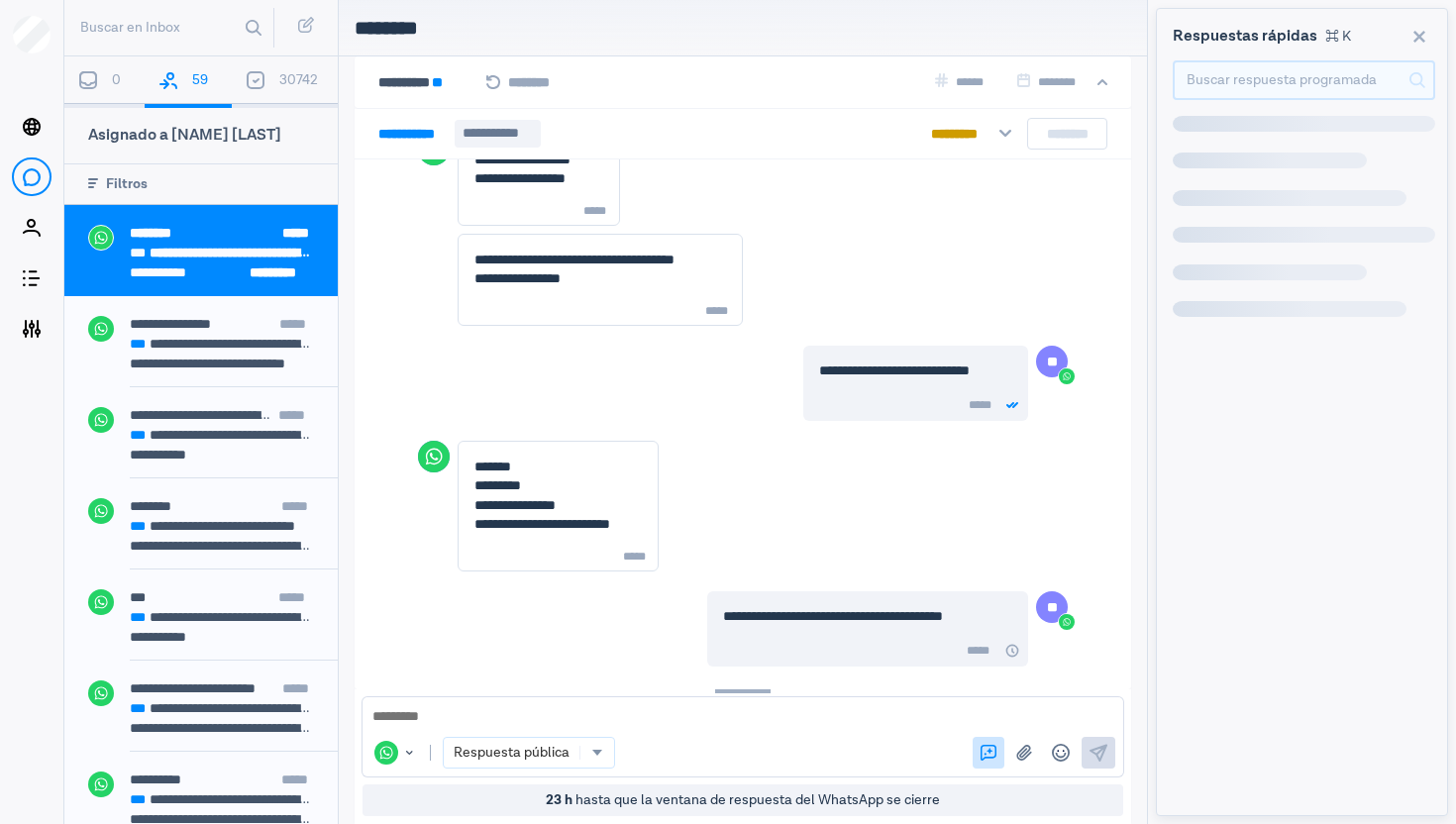 click at bounding box center [1303, 80] 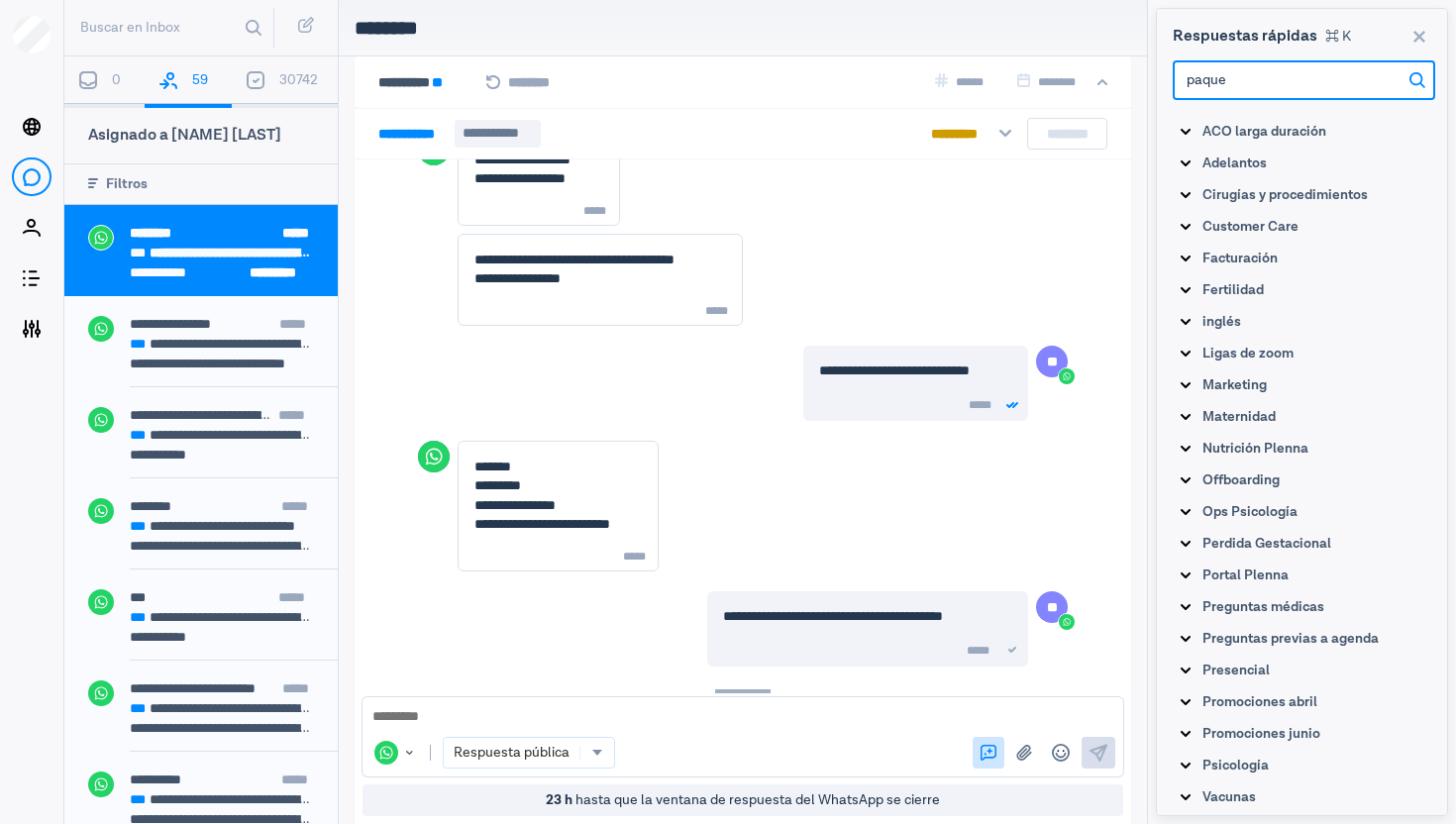 scroll, scrollTop: 971, scrollLeft: 0, axis: vertical 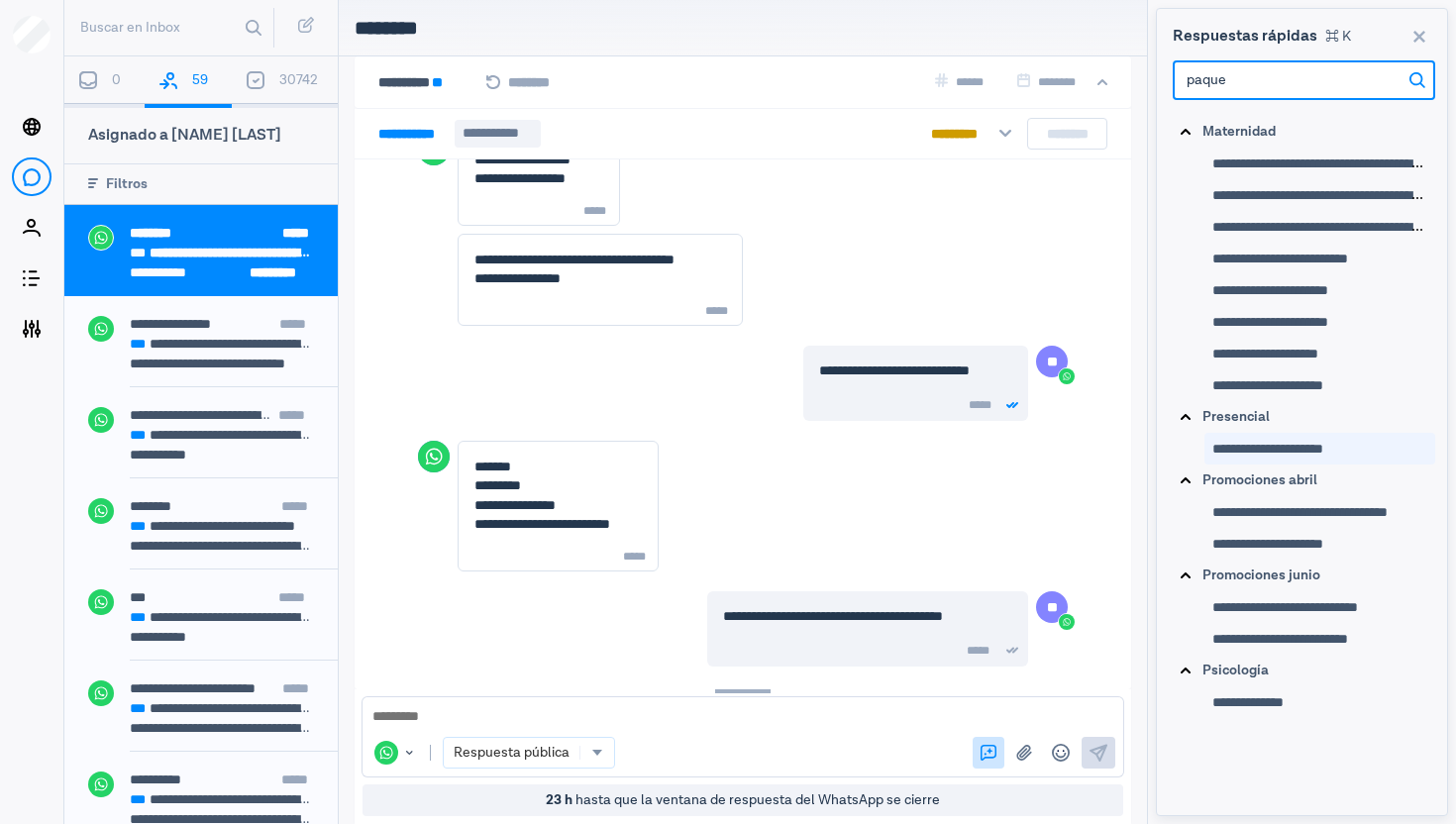 type on "paque" 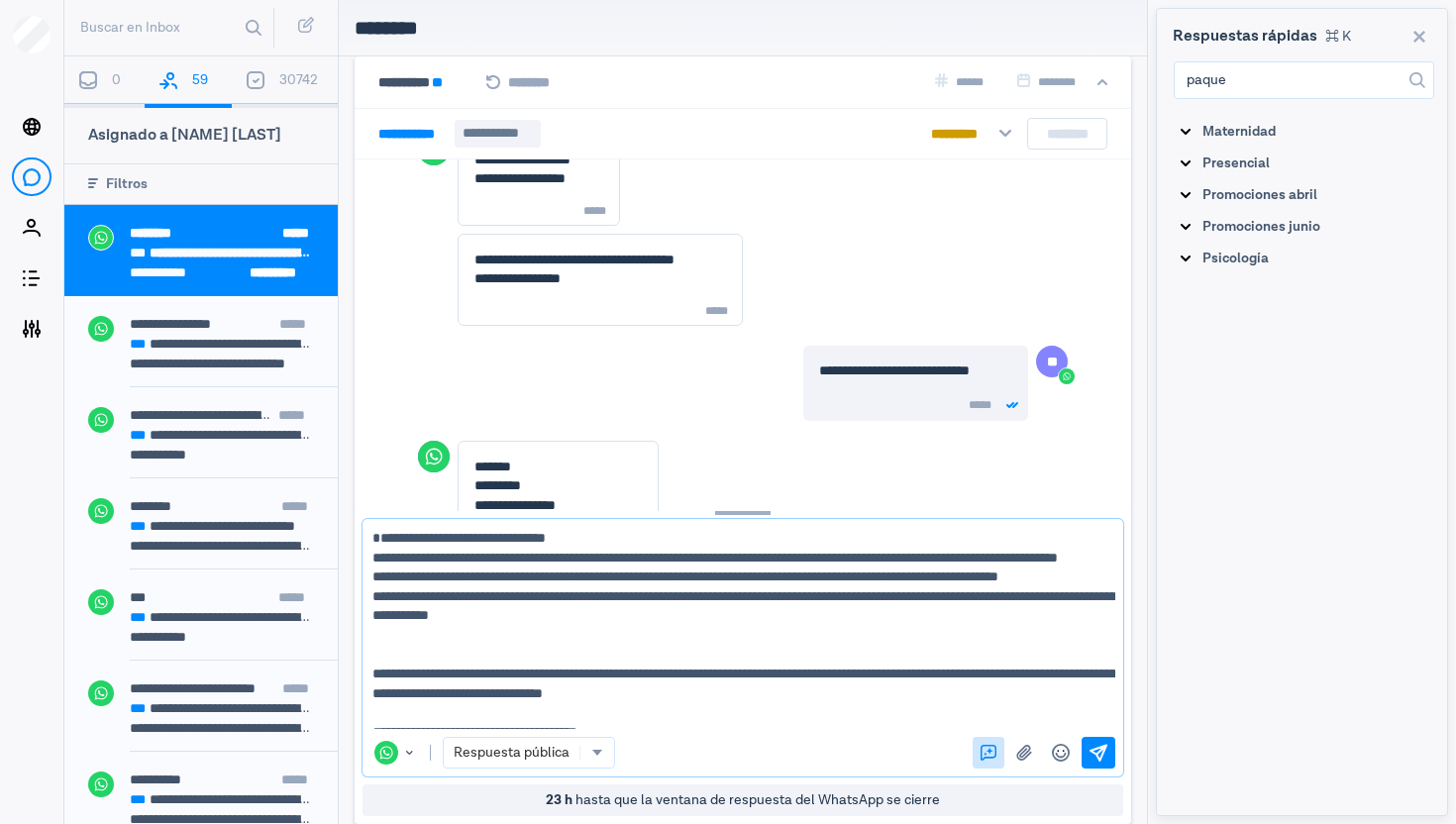 click on "**********" at bounding box center [743, 628] 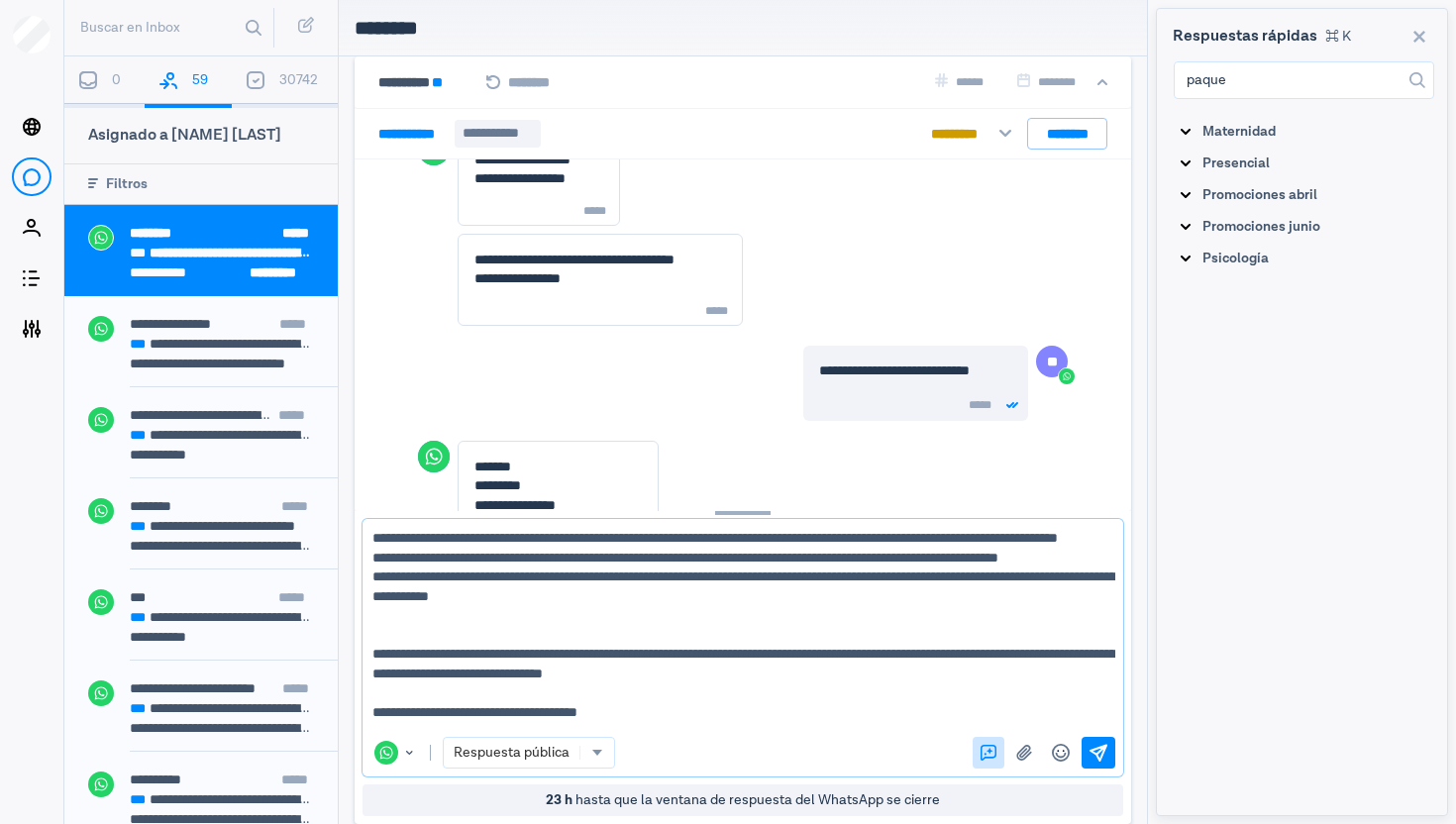 drag, startPoint x: 445, startPoint y: 540, endPoint x: 390, endPoint y: 540, distance: 55 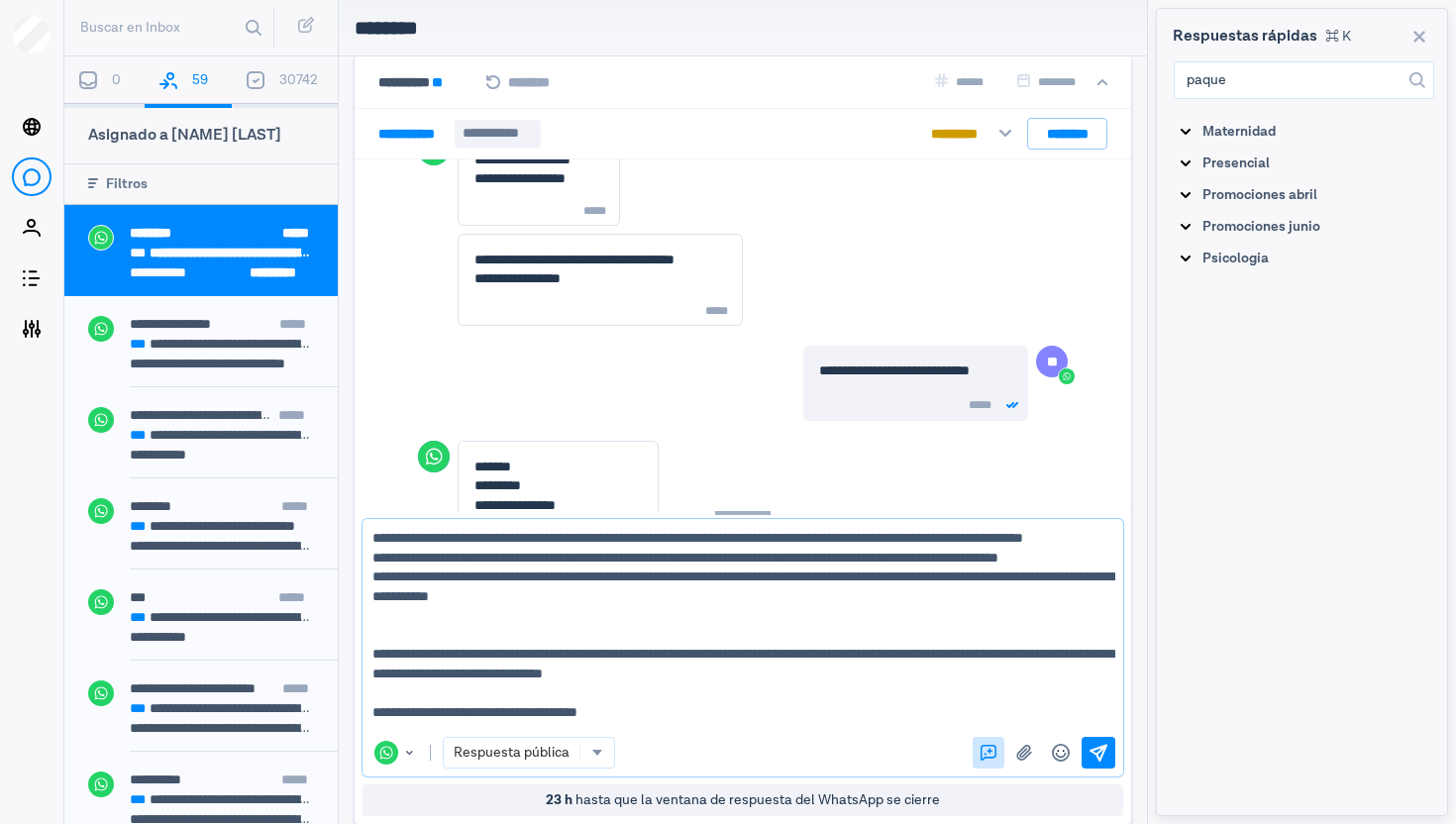 click on "**********" at bounding box center (743, 628) 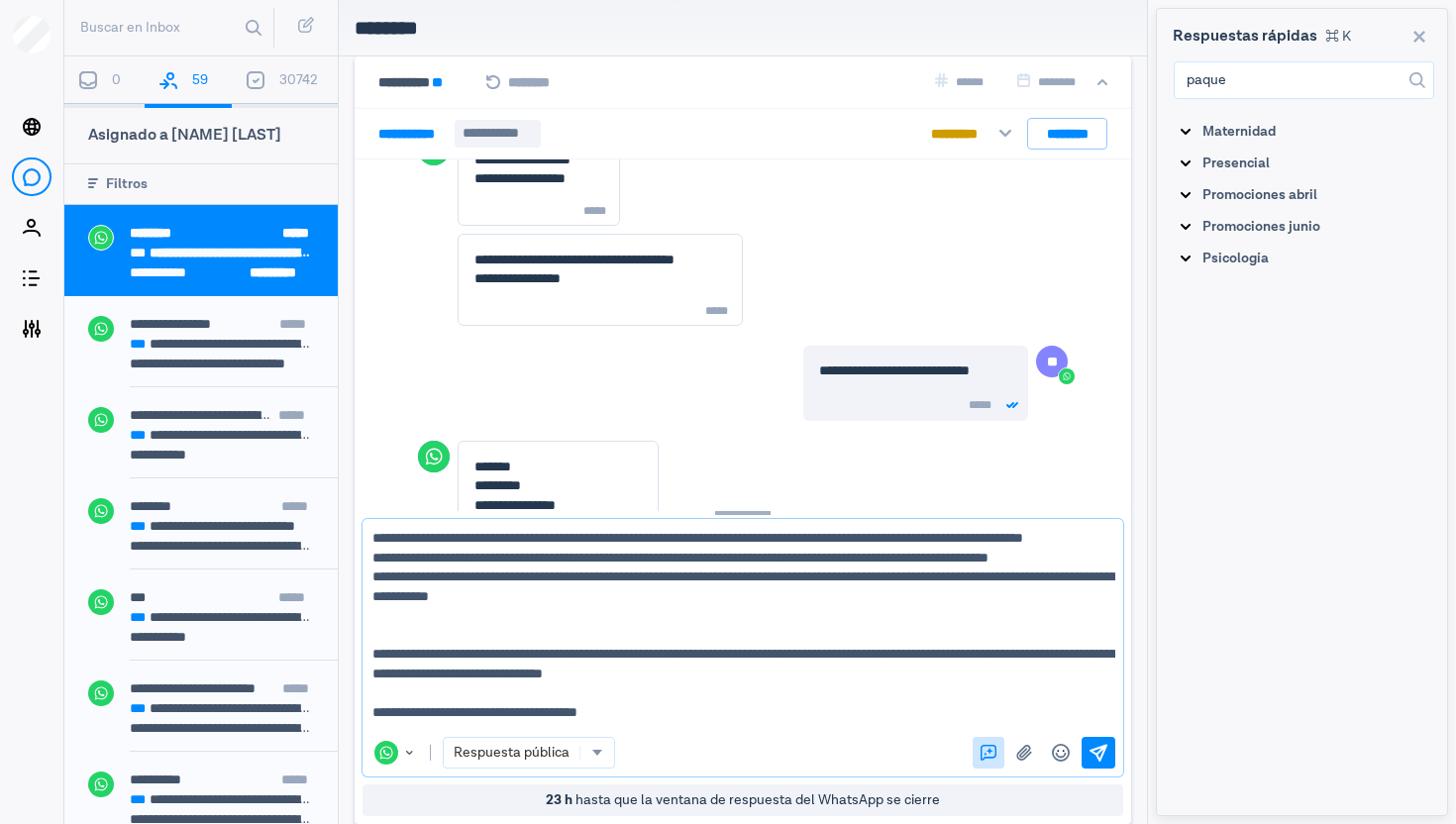 drag, startPoint x: 509, startPoint y: 616, endPoint x: 389, endPoint y: 620, distance: 120.0666 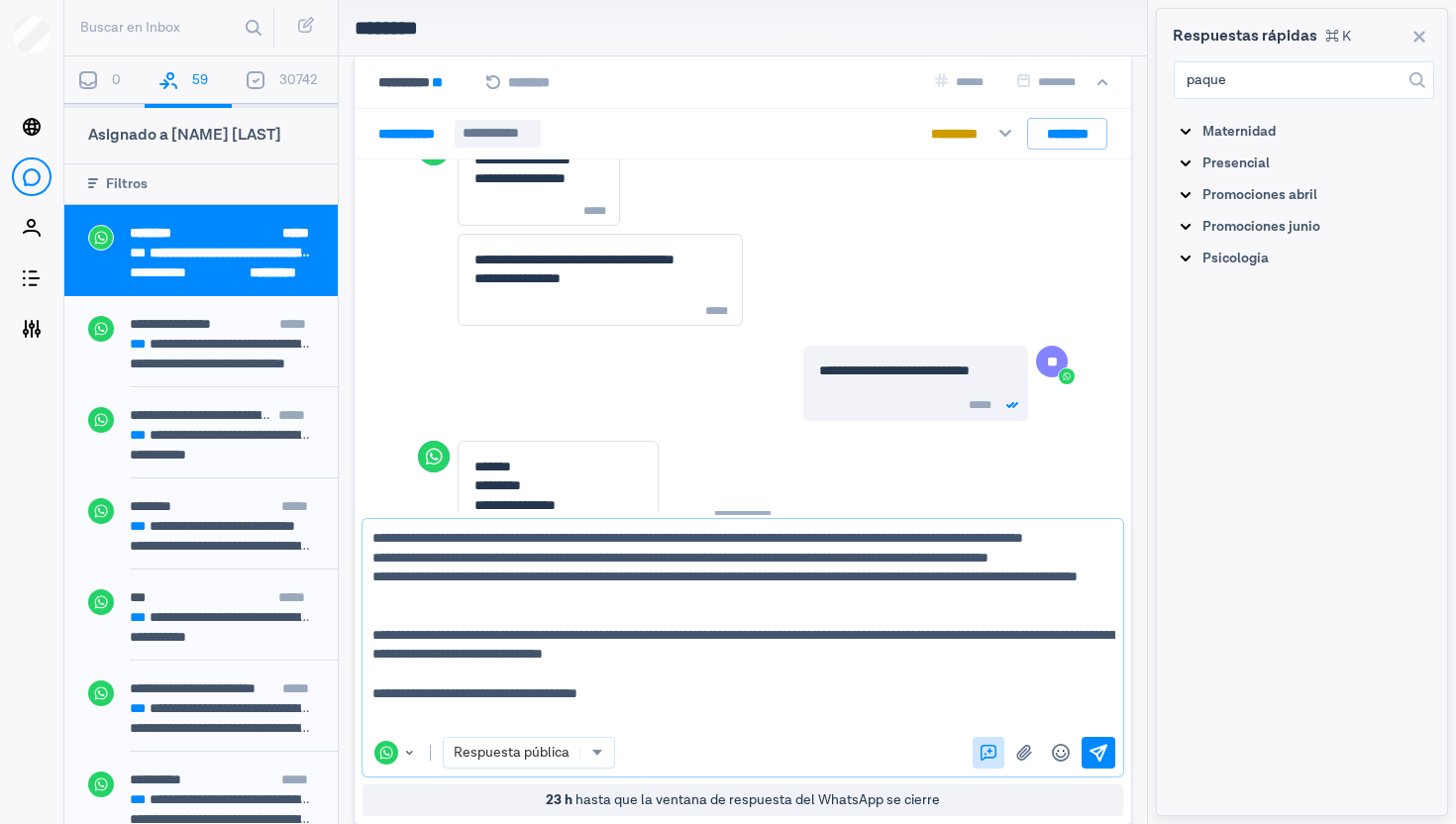 click on "**********" at bounding box center (743, 628) 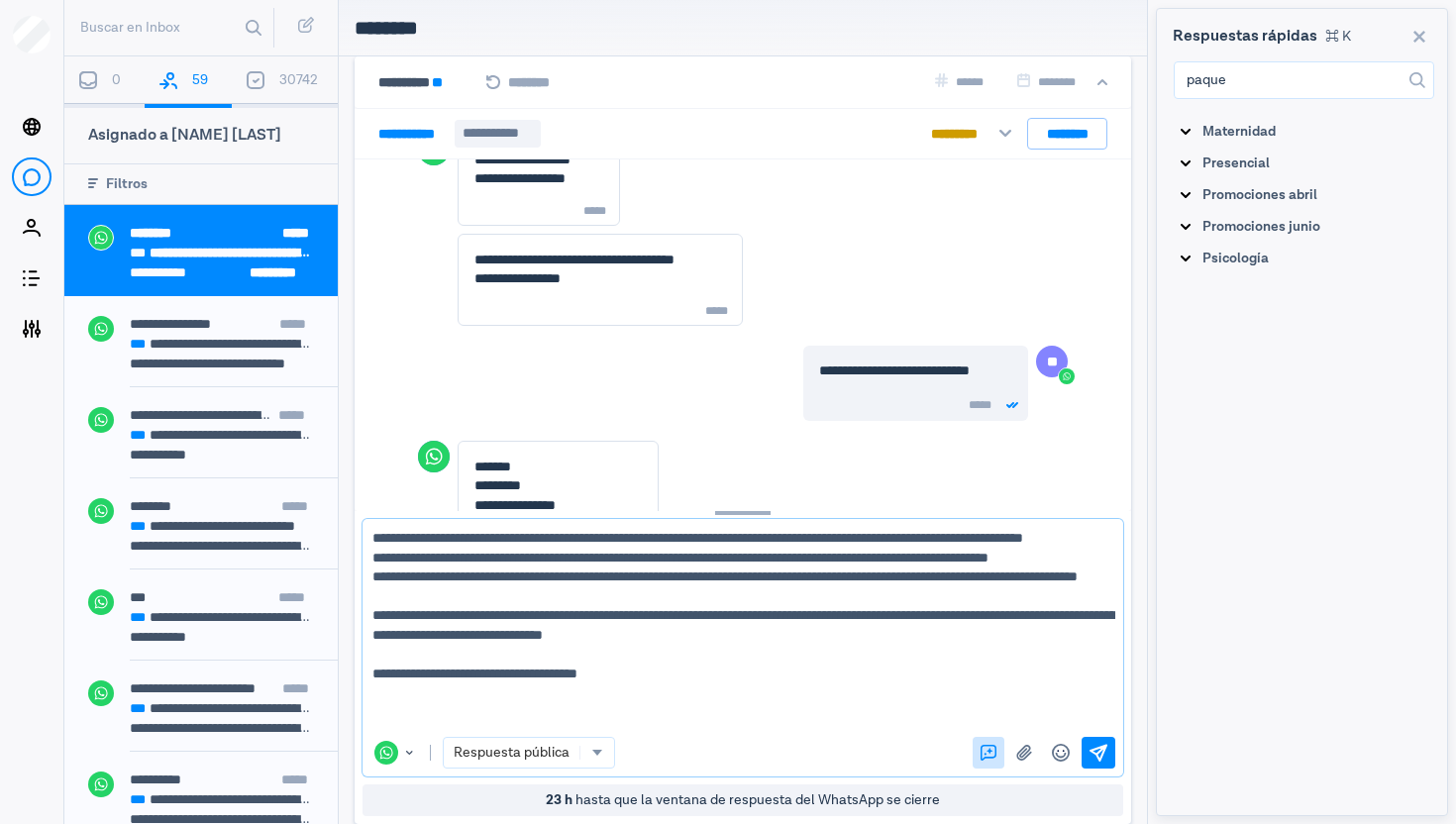 scroll, scrollTop: 35, scrollLeft: 0, axis: vertical 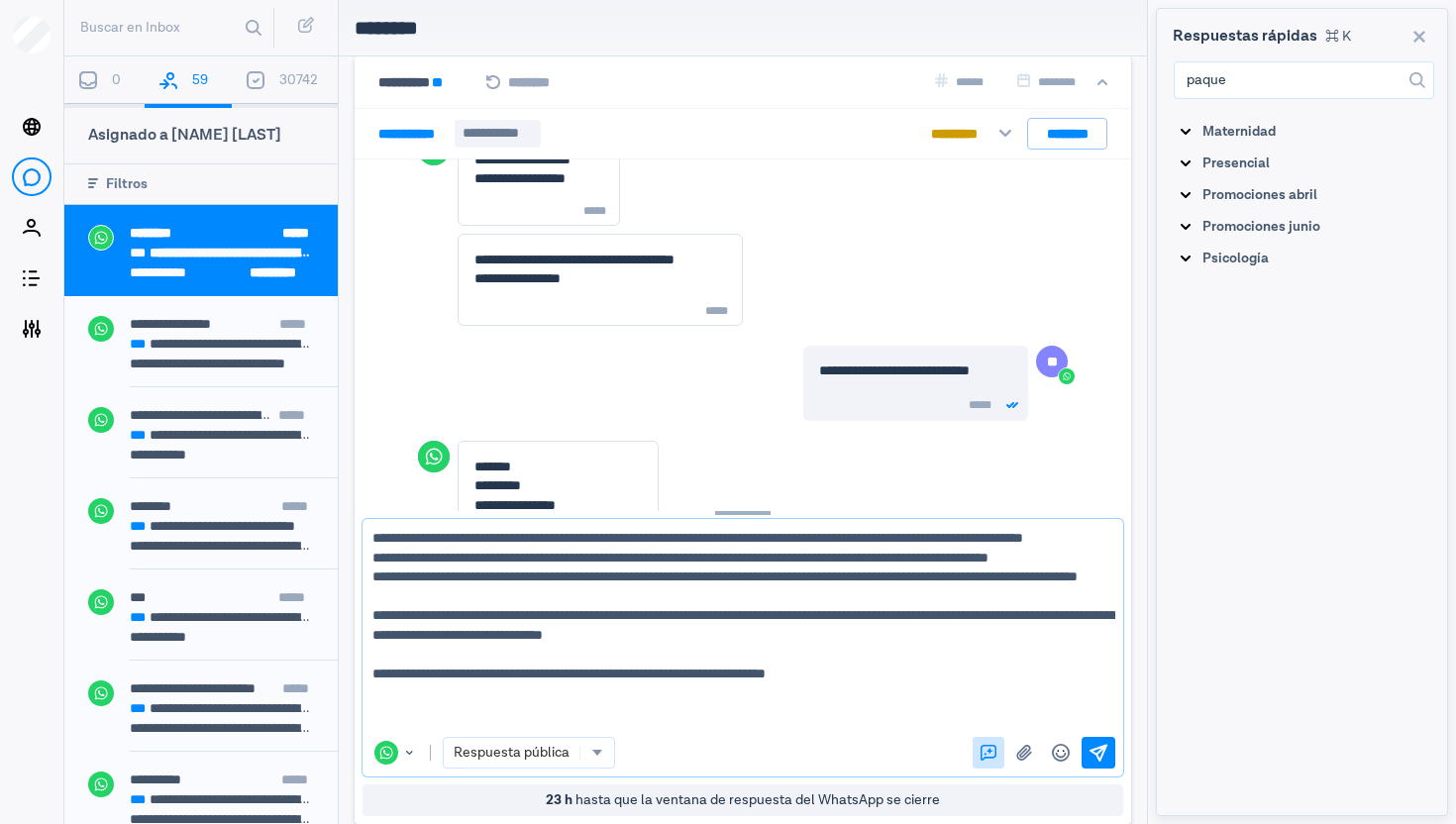 type on "**********" 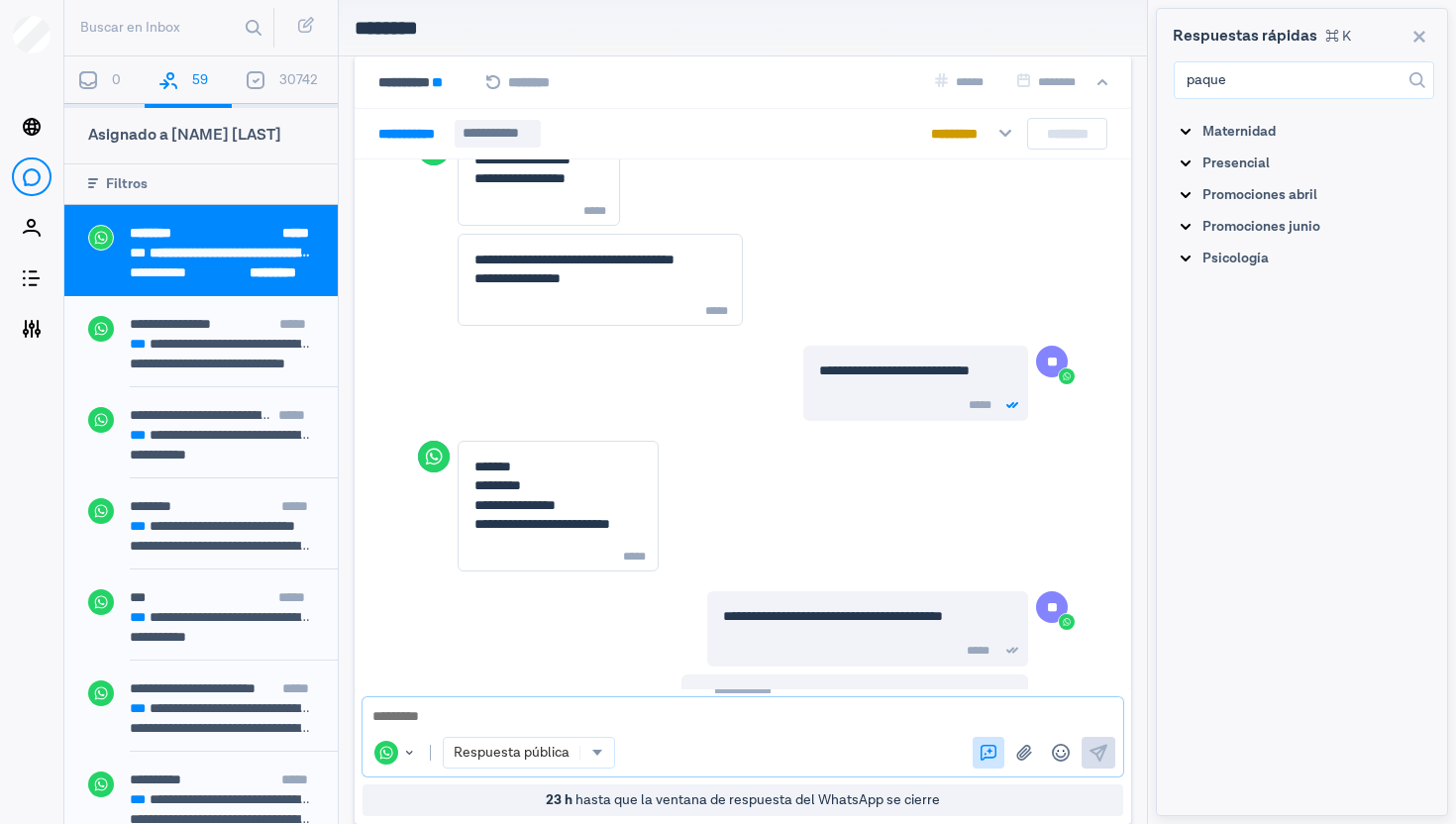 scroll, scrollTop: 0, scrollLeft: 0, axis: both 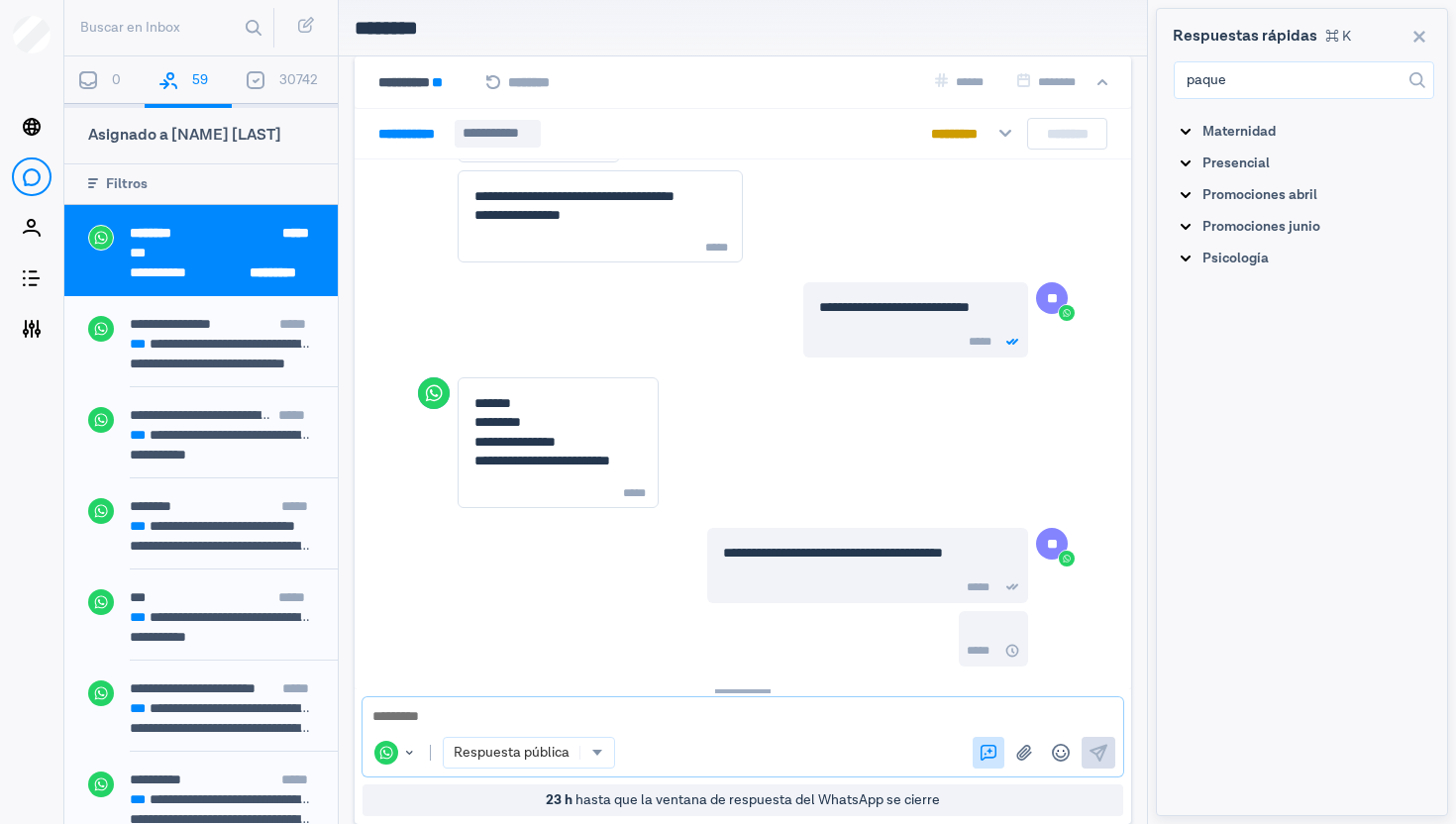 type 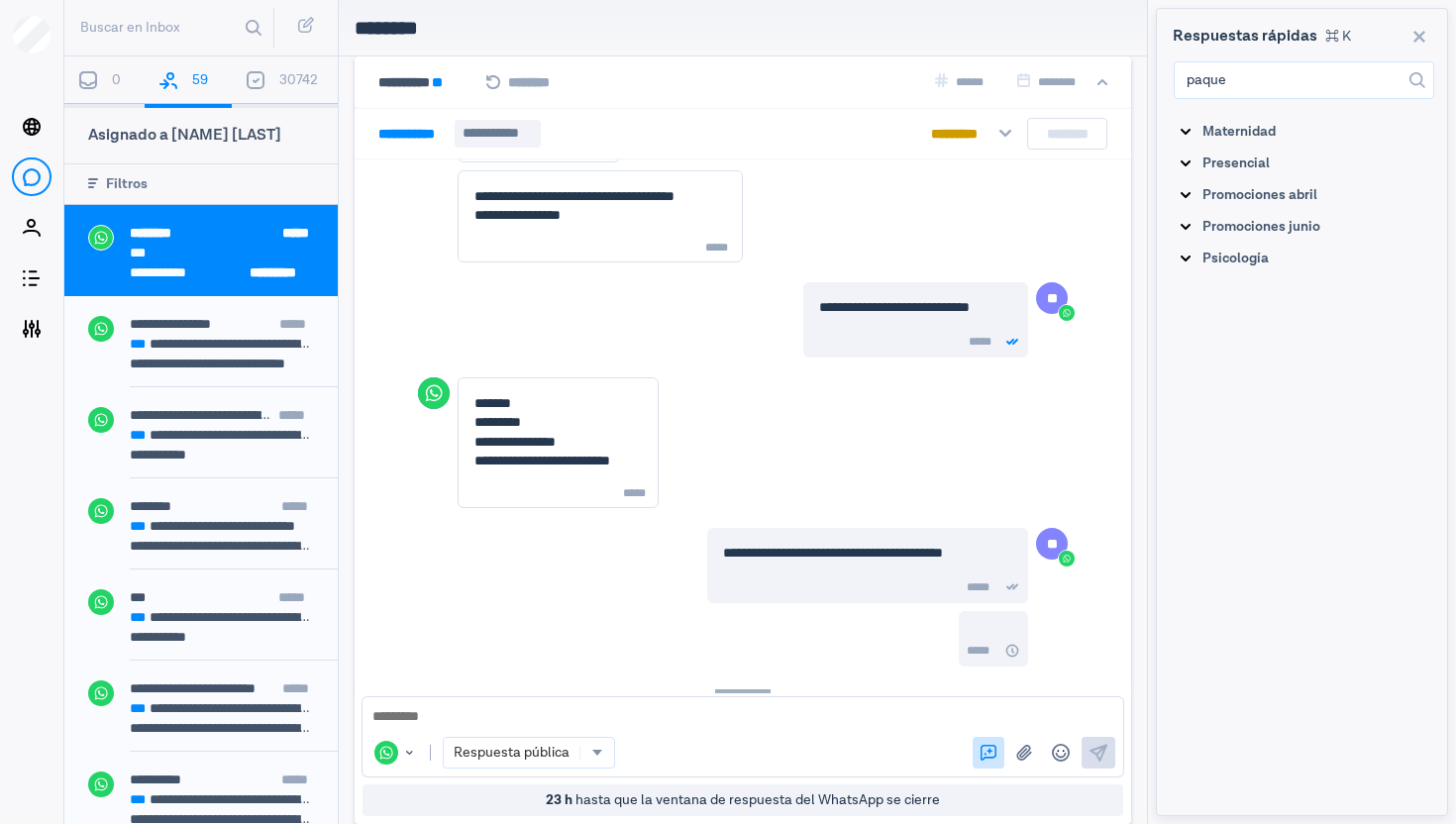 scroll, scrollTop: 1364, scrollLeft: 0, axis: vertical 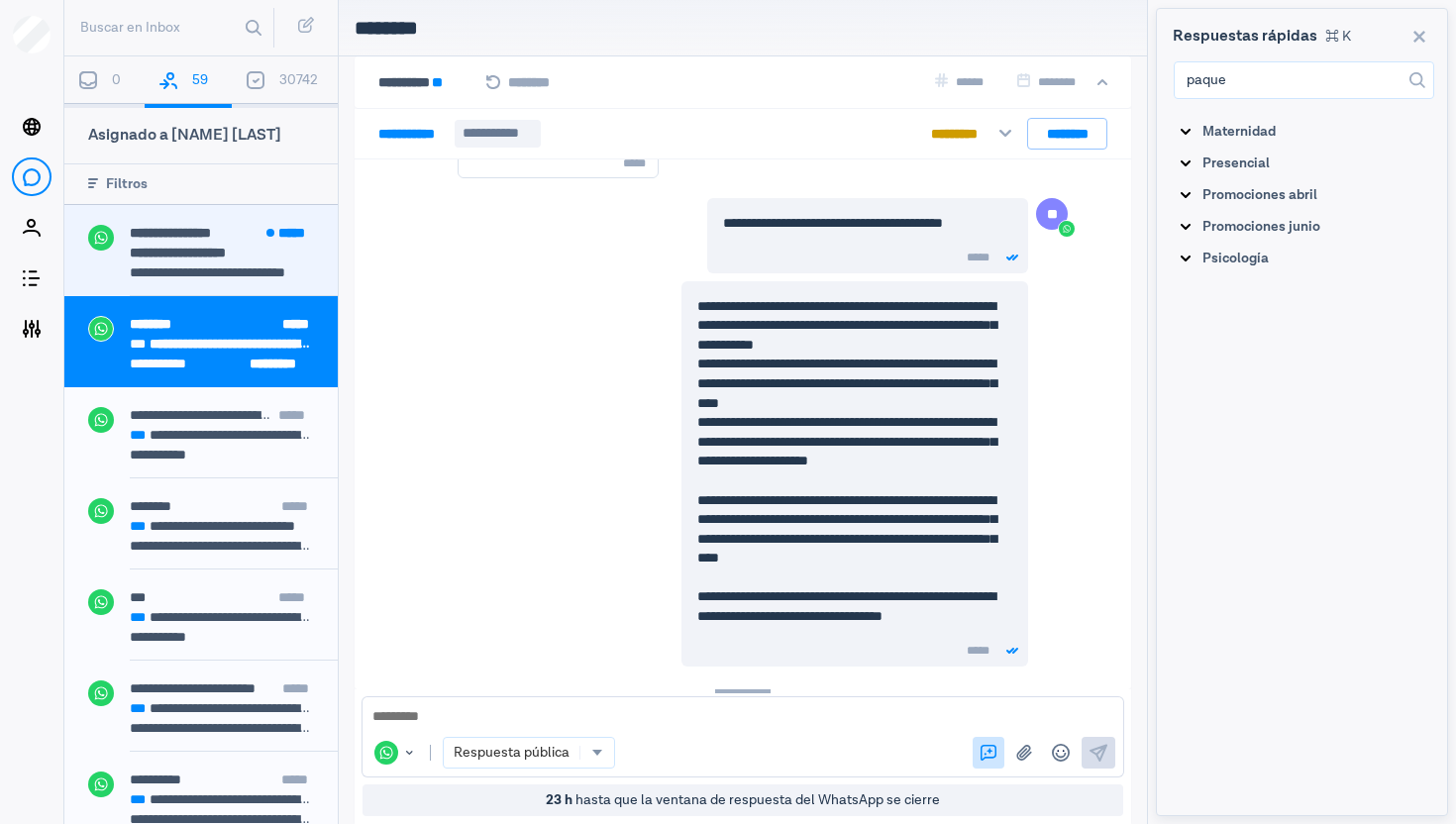 click on "**********" at bounding box center [222, 253] 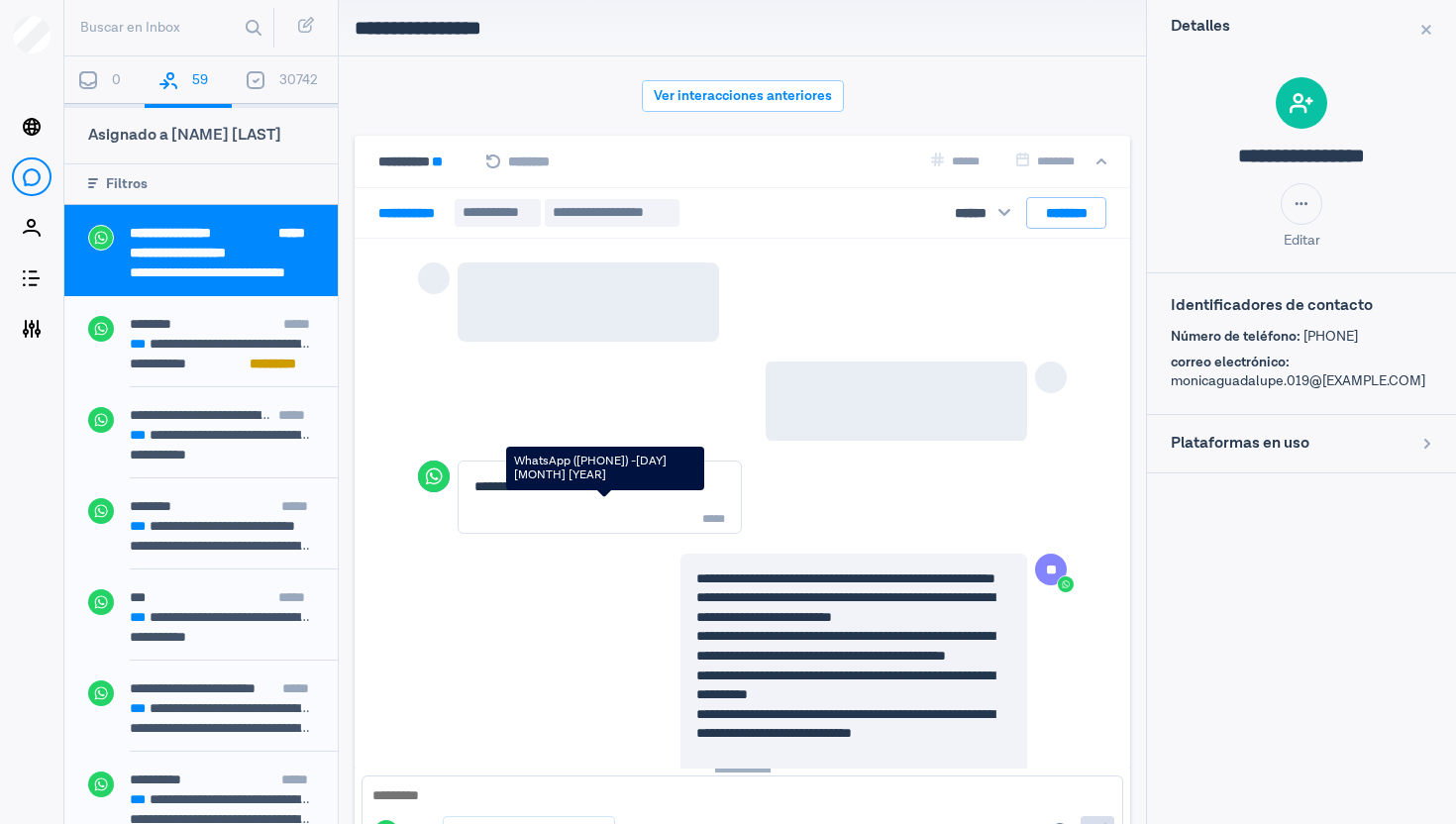 scroll, scrollTop: 79, scrollLeft: 0, axis: vertical 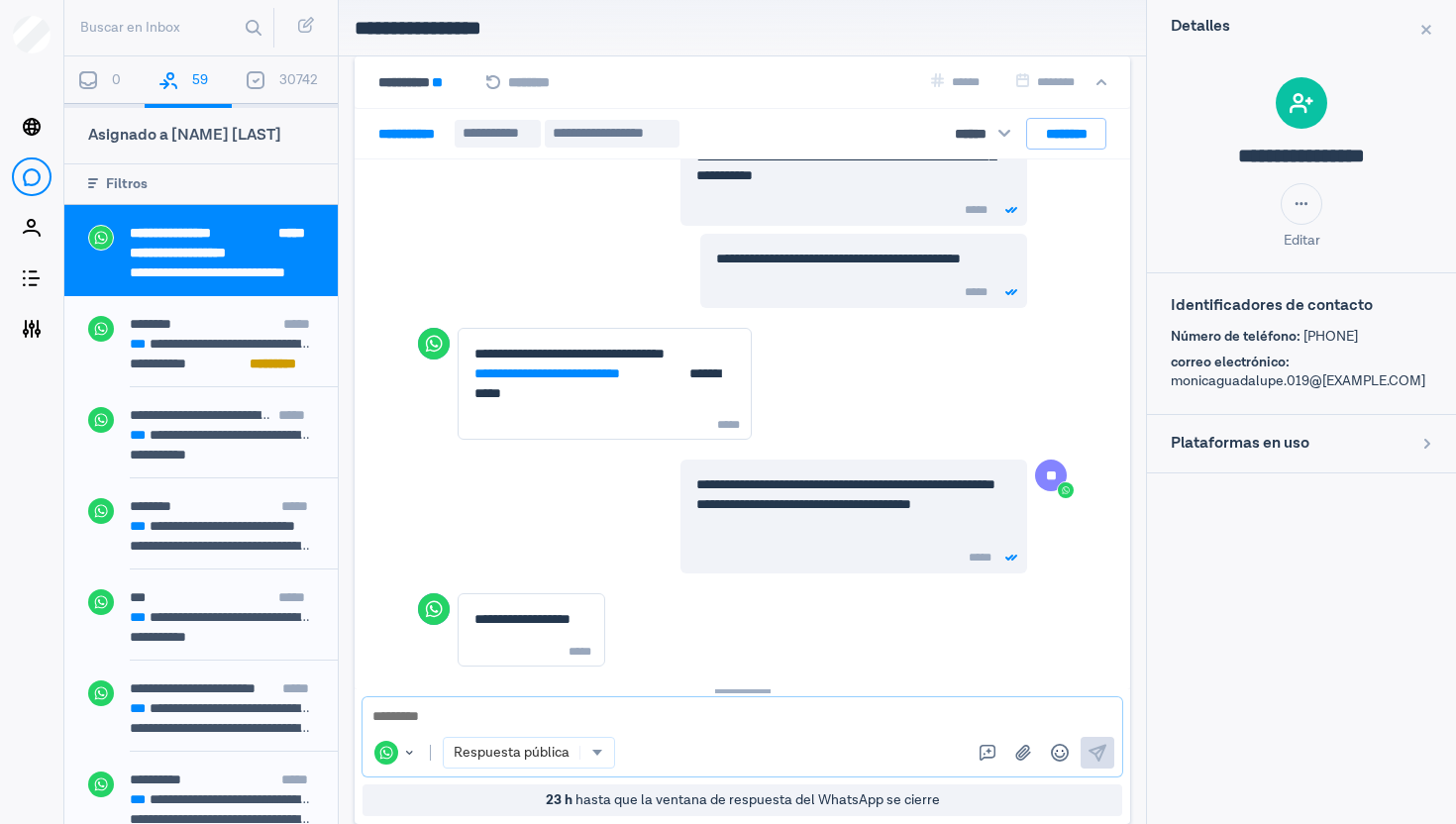 click at bounding box center [742, 717] 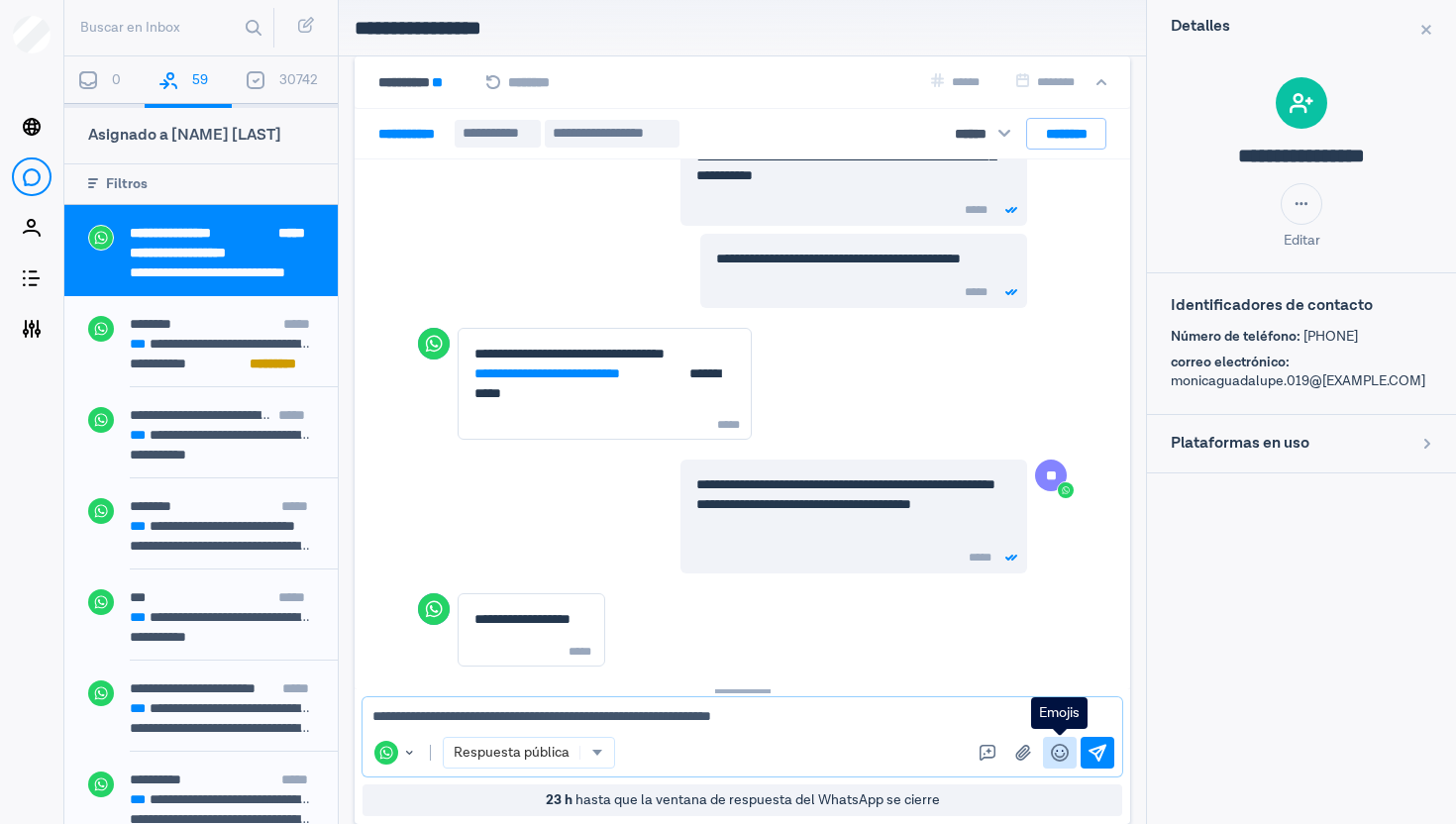 type on "**********" 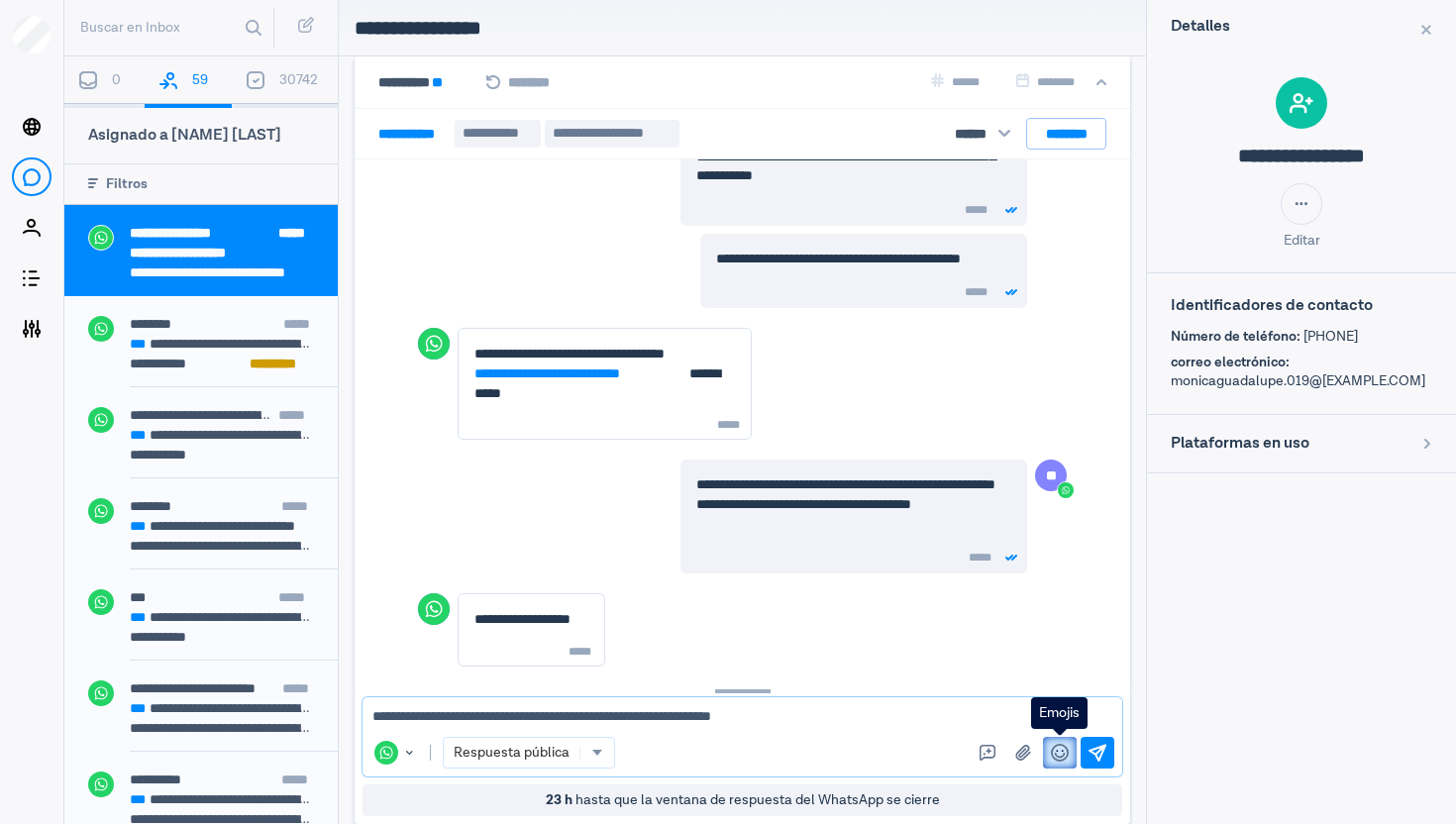 click at bounding box center [1060, 753] 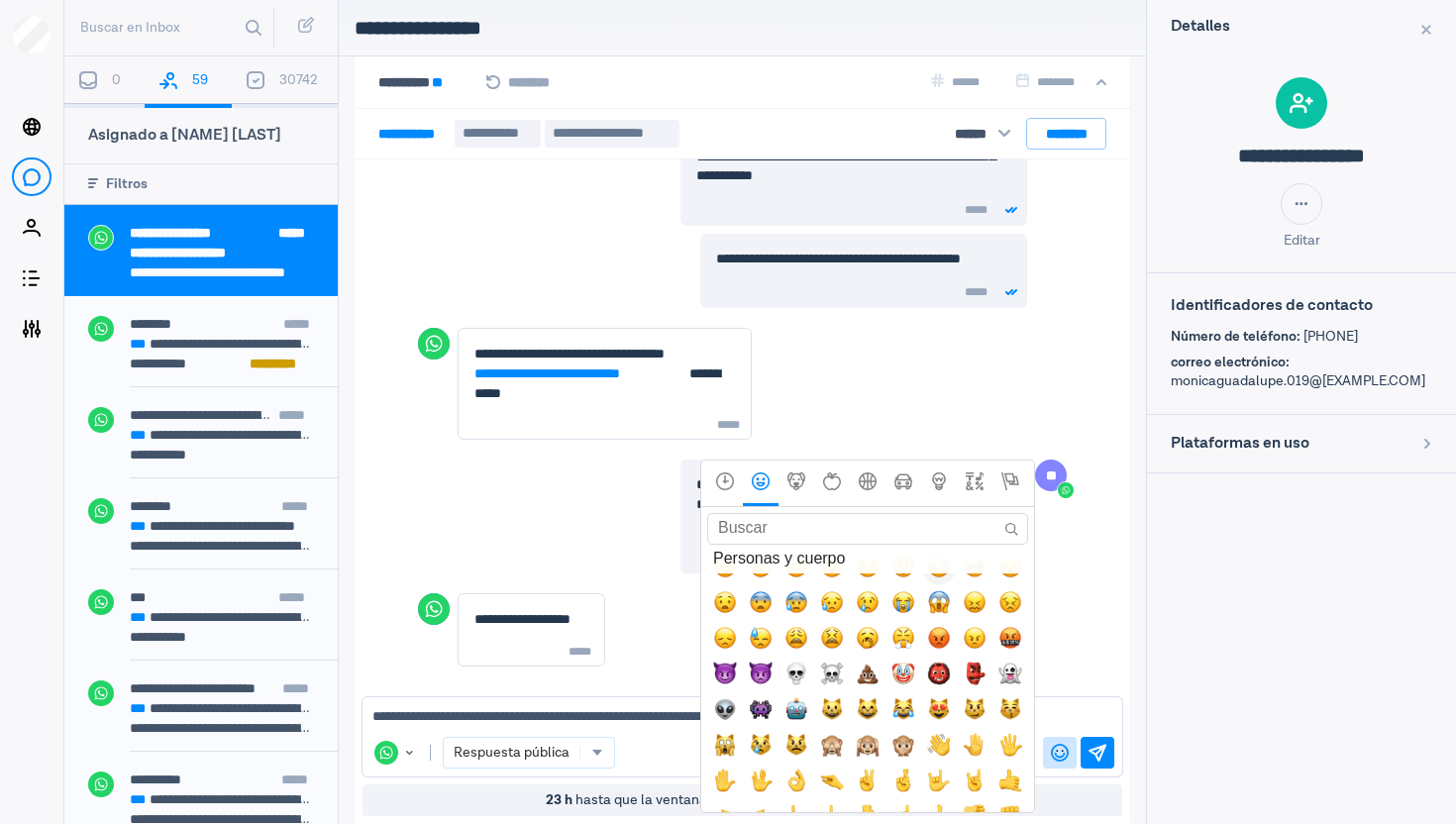 scroll, scrollTop: 372, scrollLeft: 0, axis: vertical 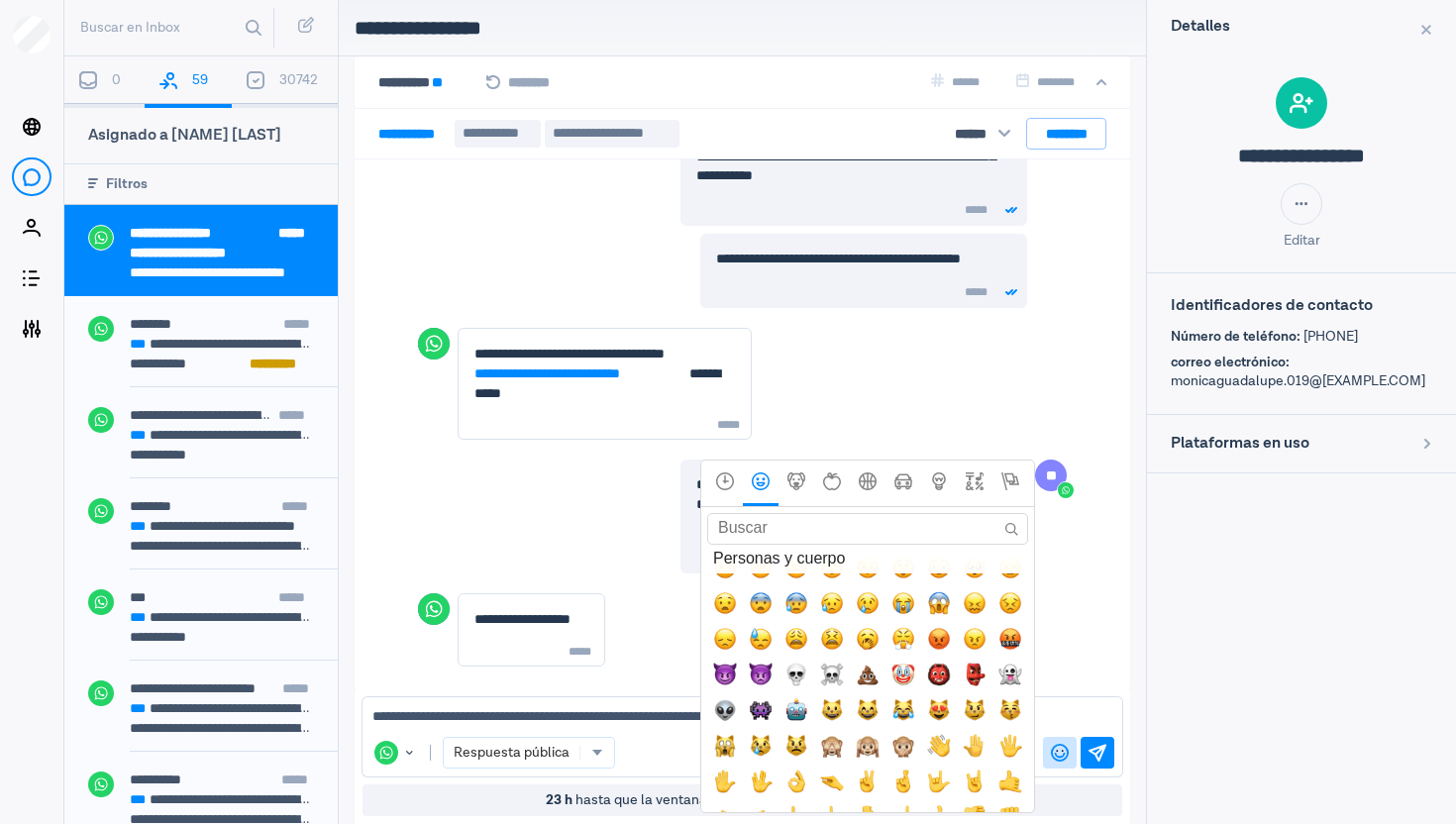 click on "Buscar" at bounding box center (868, 528) 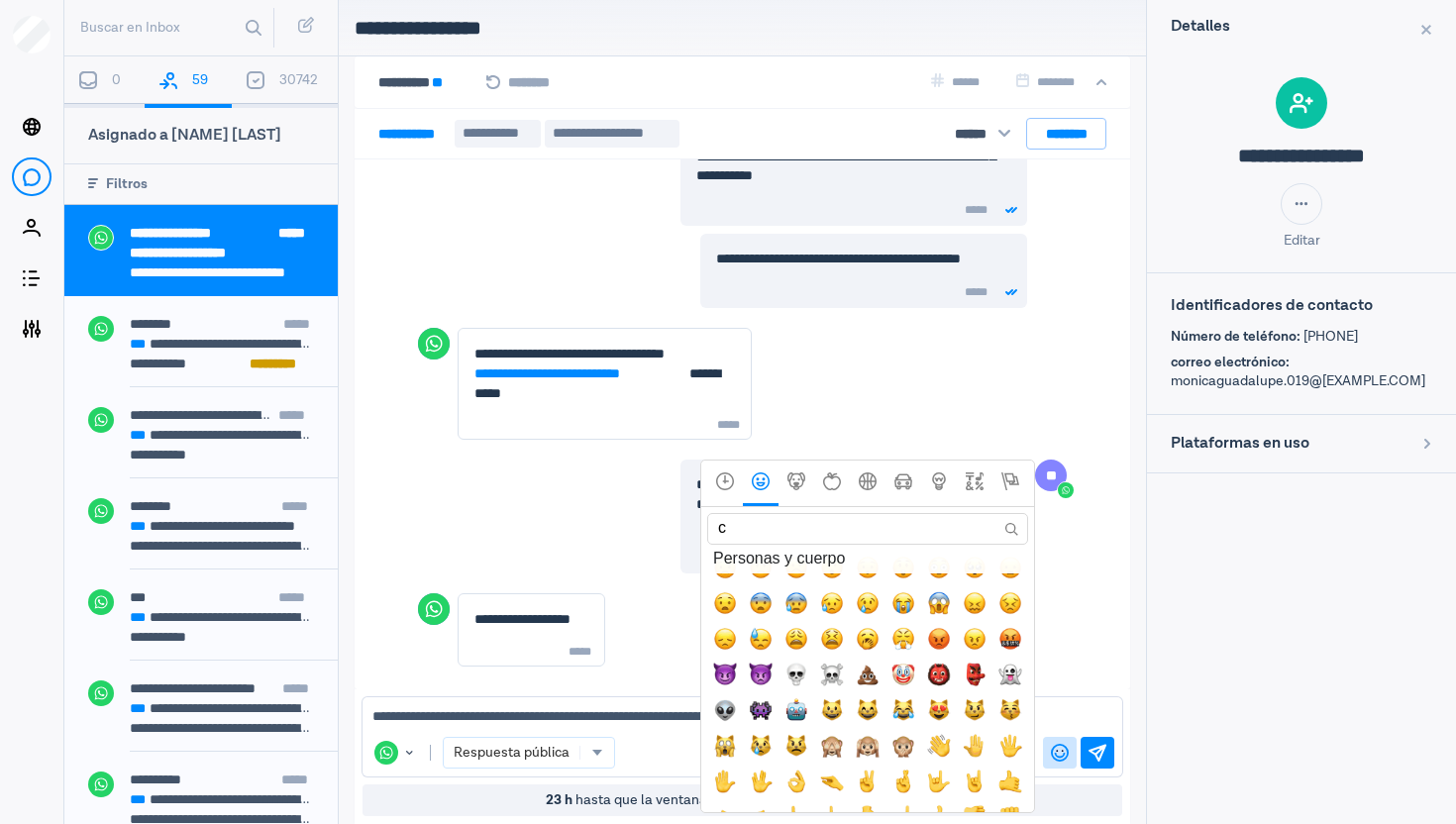 scroll, scrollTop: 0, scrollLeft: 0, axis: both 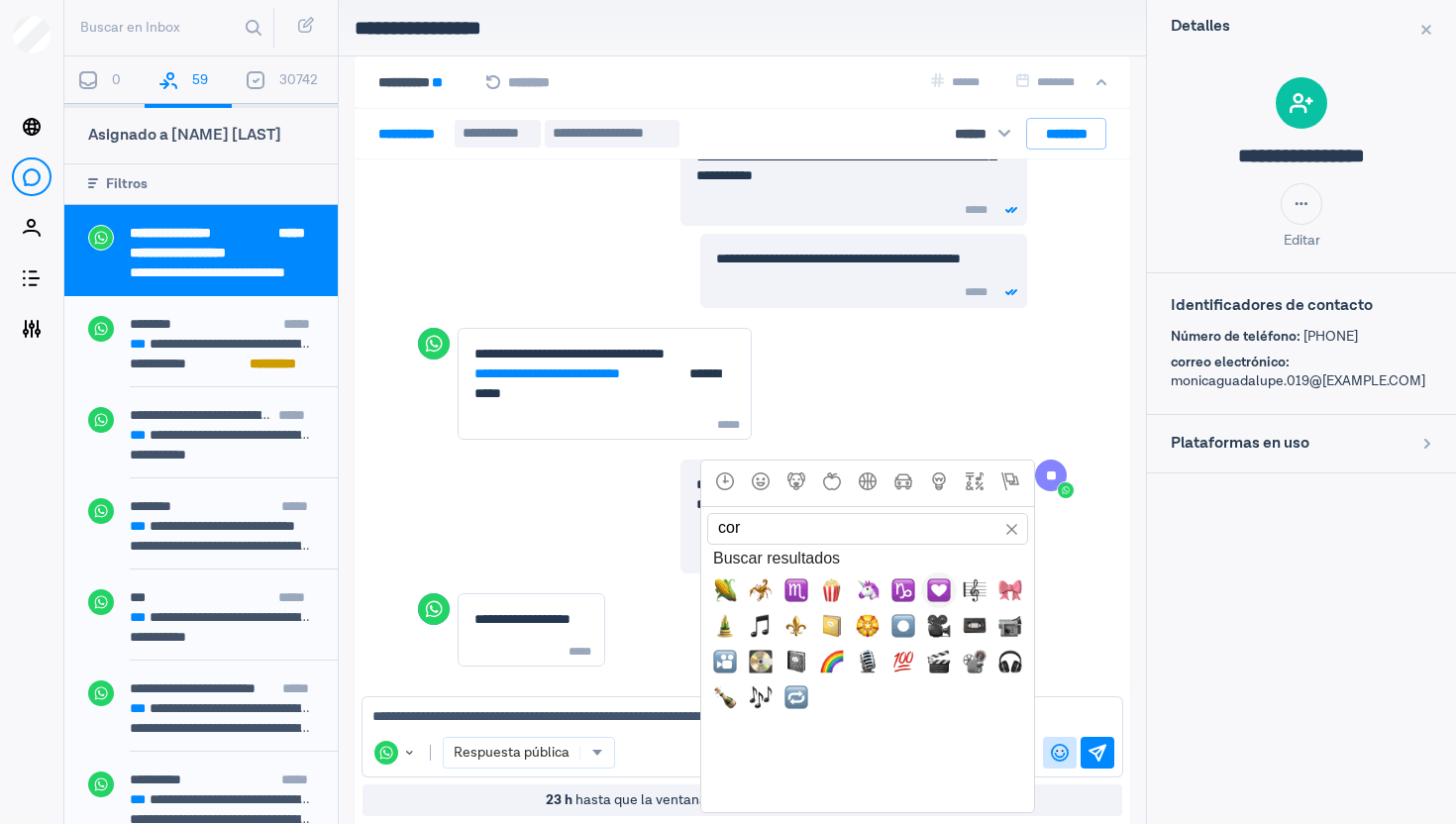 type on "cor" 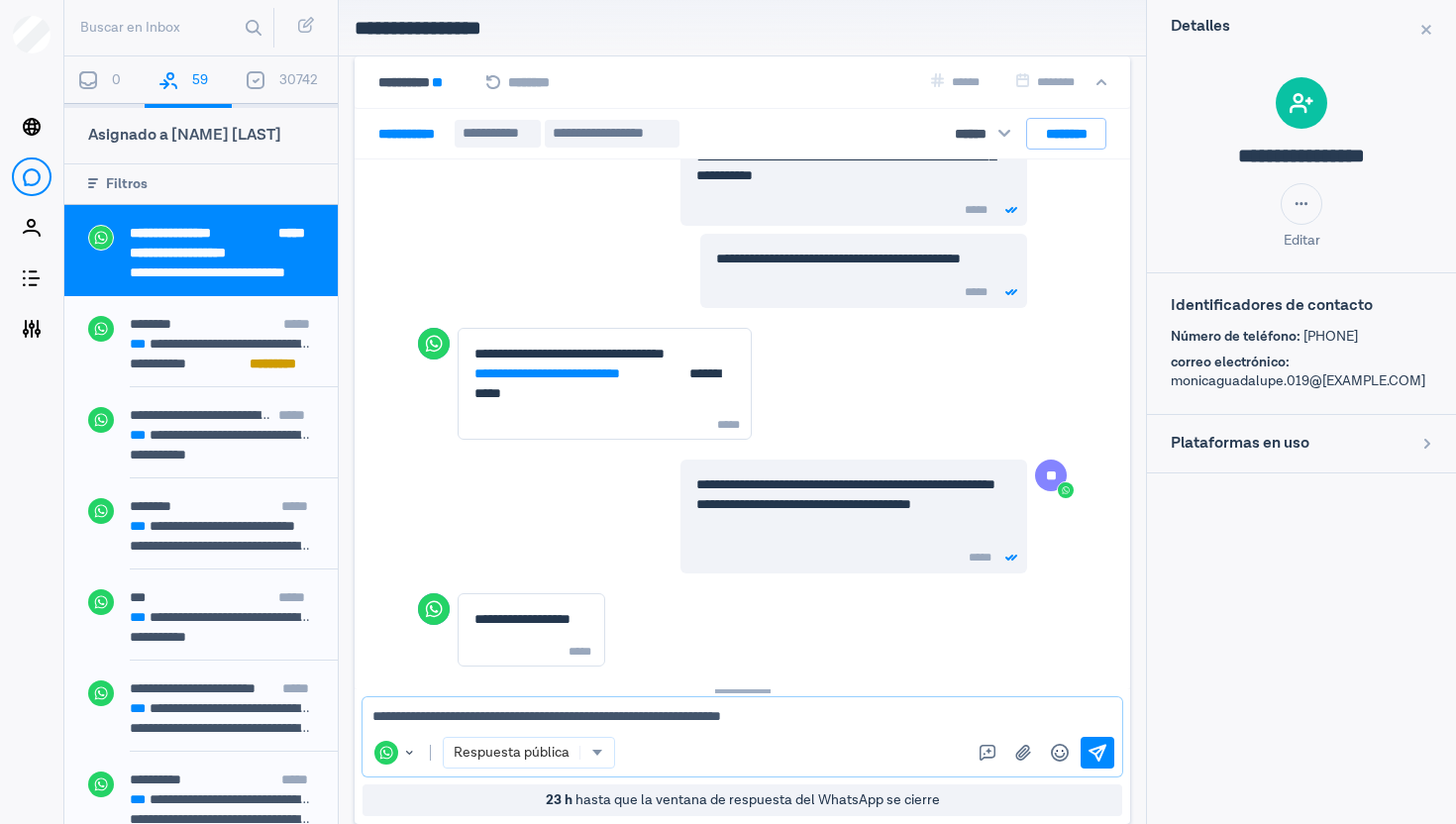 click on "**********" at bounding box center [742, 717] 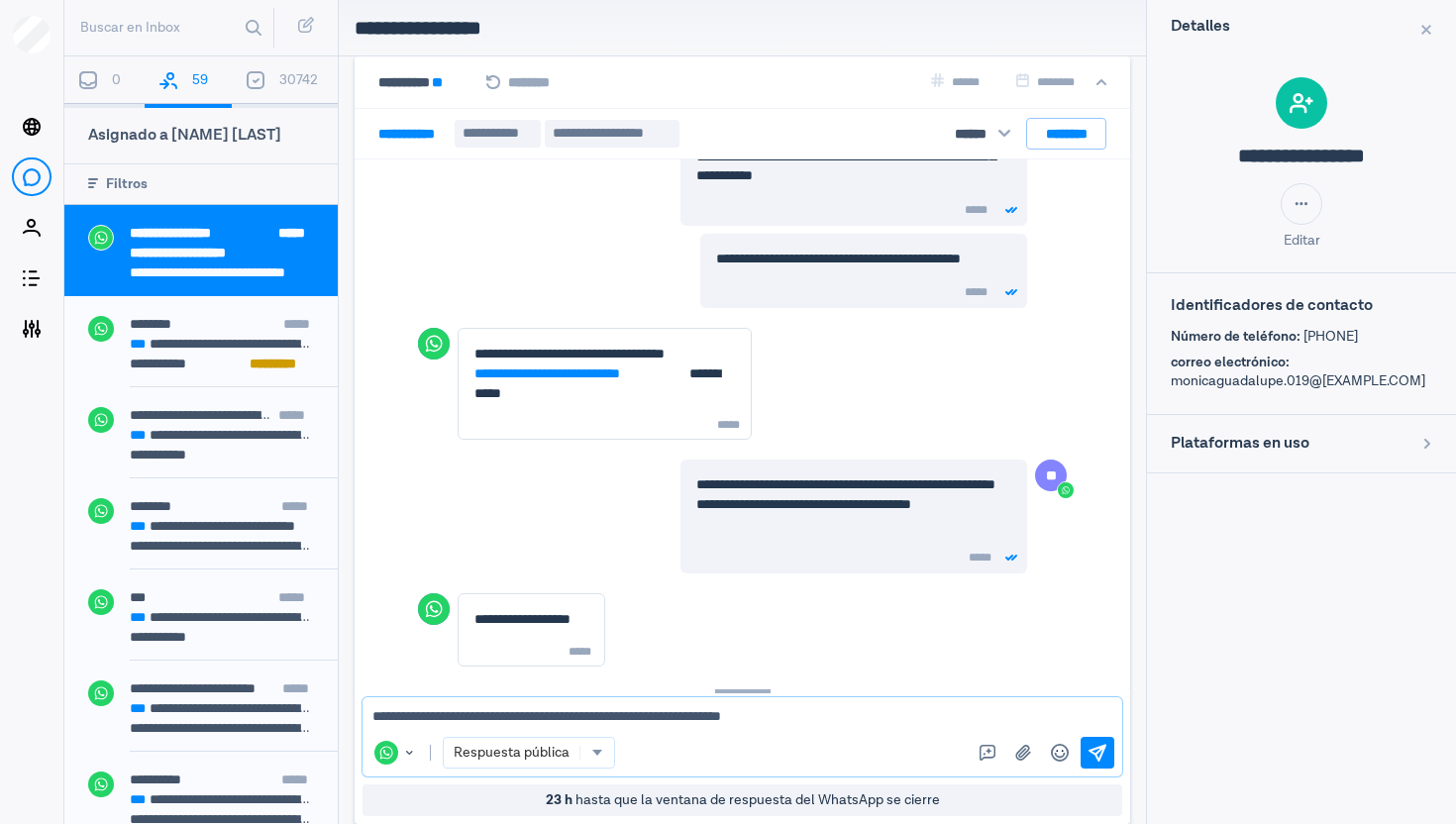 click on "**********" at bounding box center (742, 717) 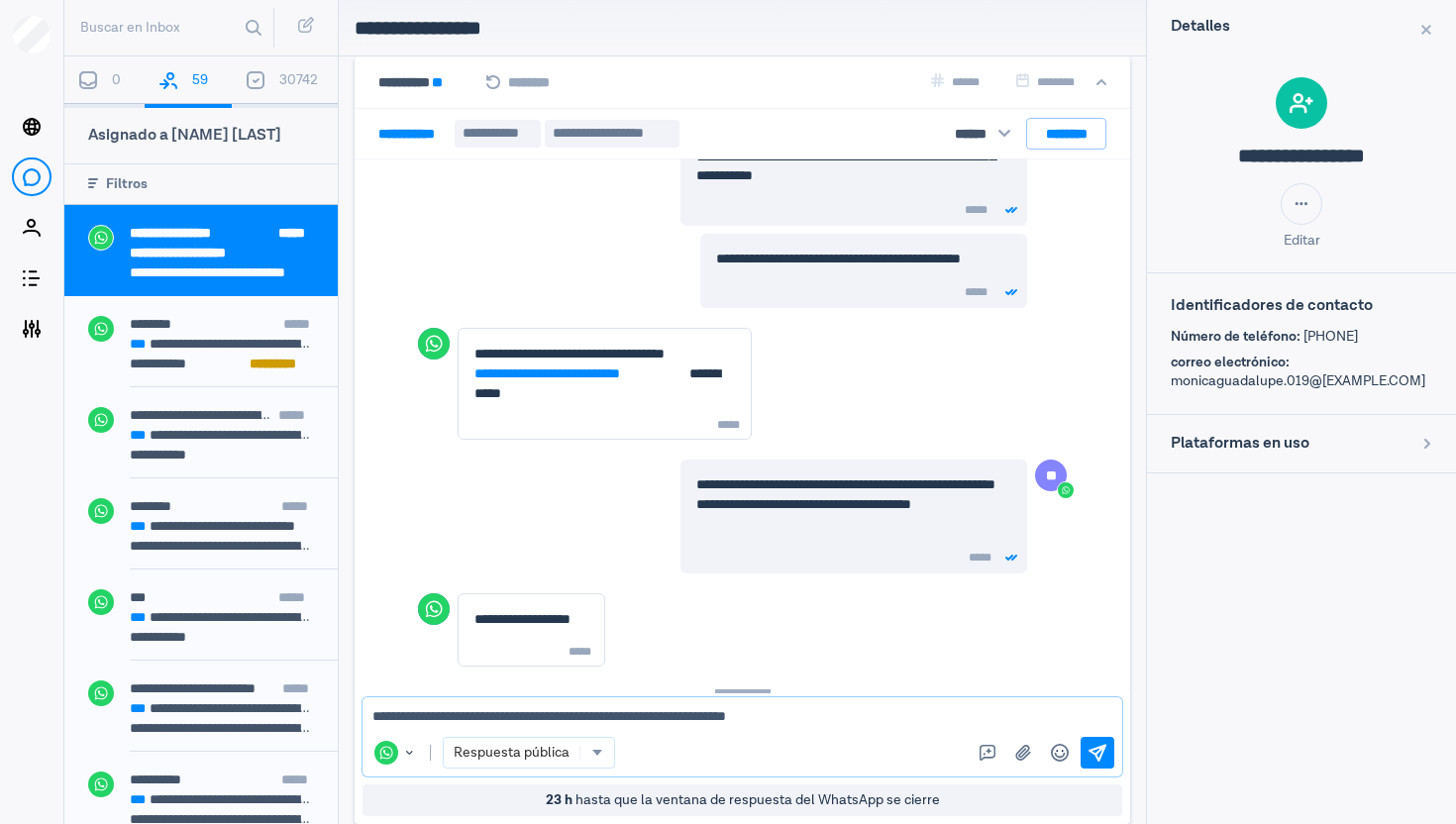 click on "**********" at bounding box center [742, 717] 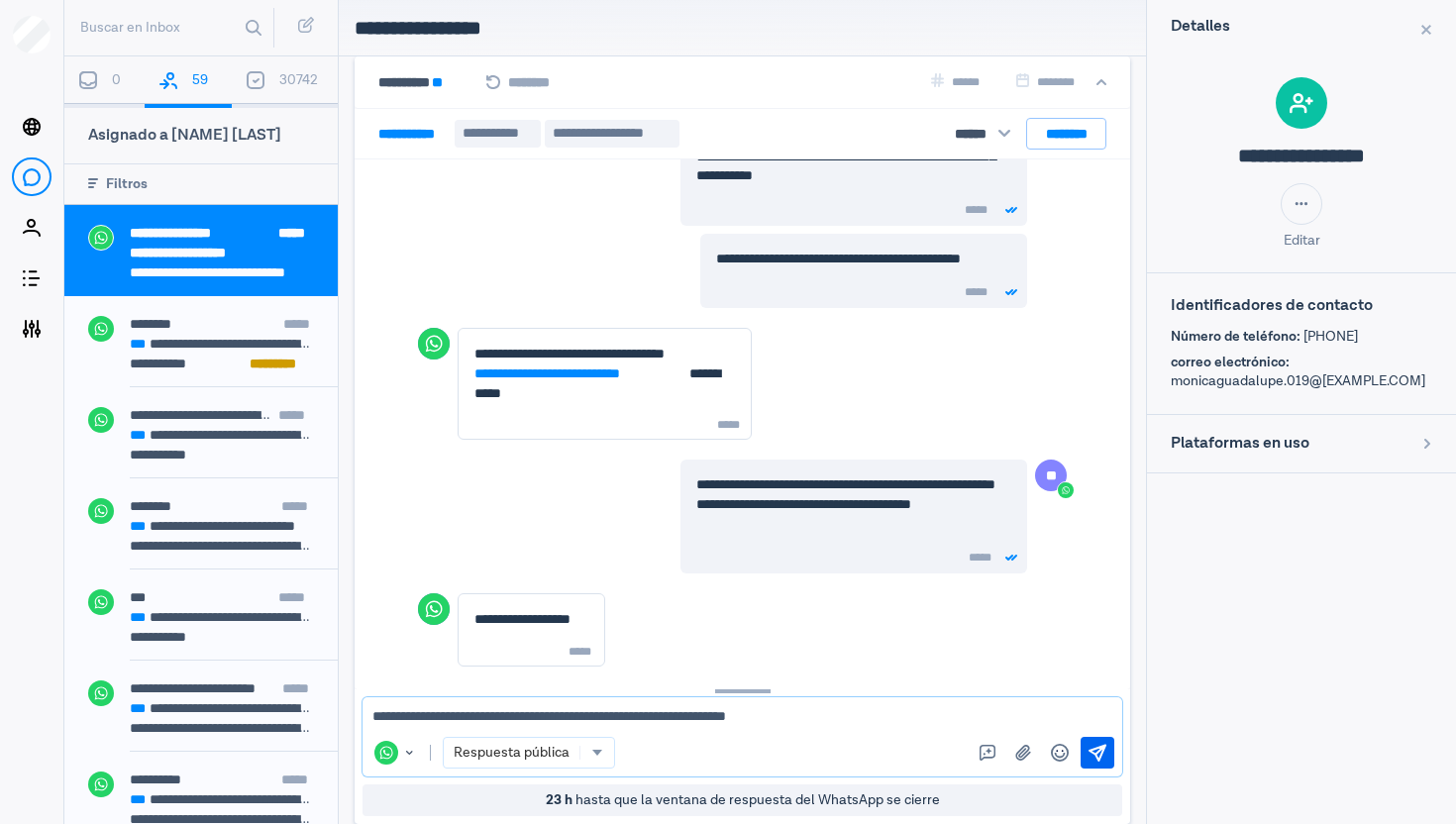 type on "**********" 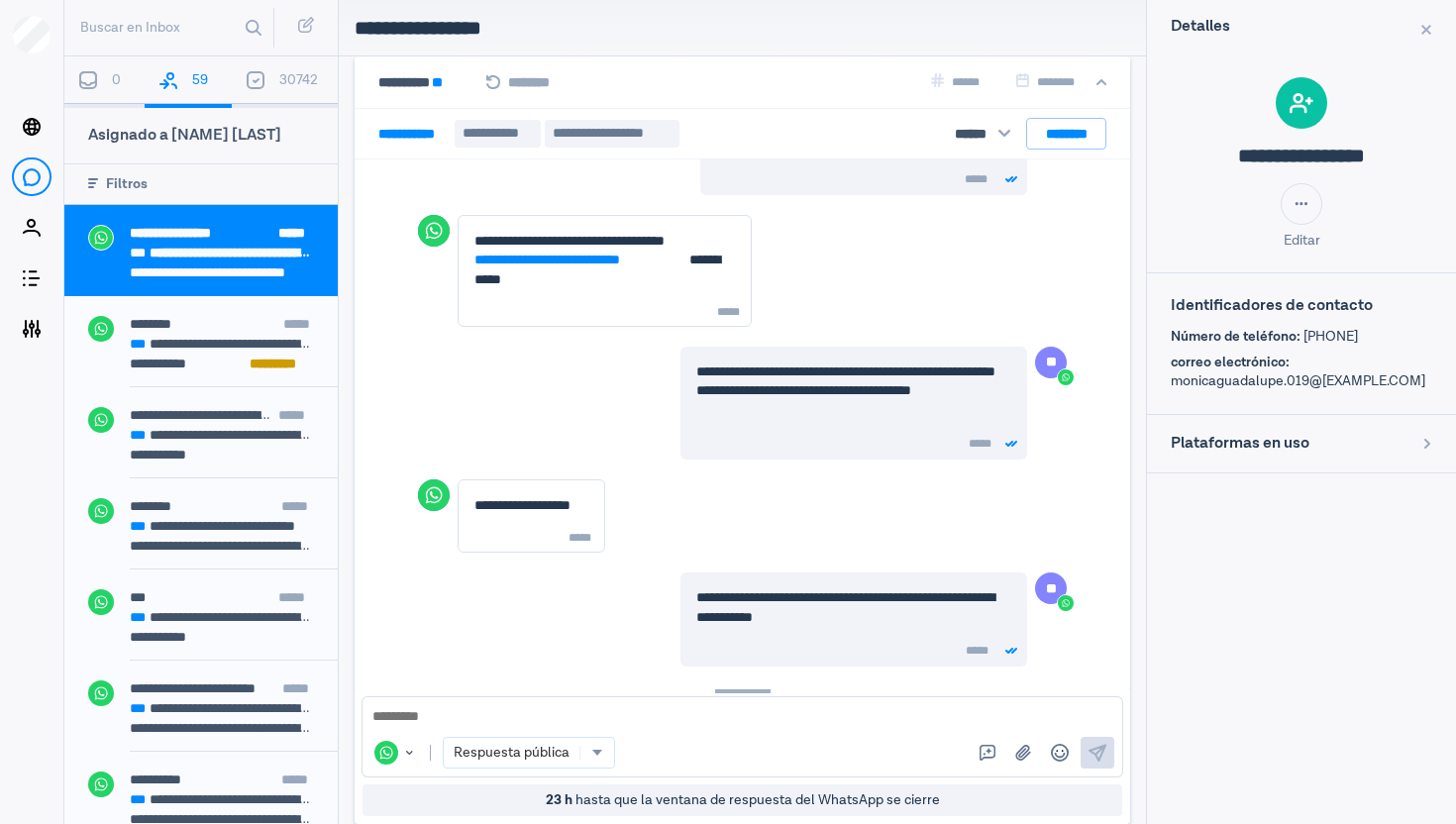 scroll, scrollTop: 2075, scrollLeft: 0, axis: vertical 